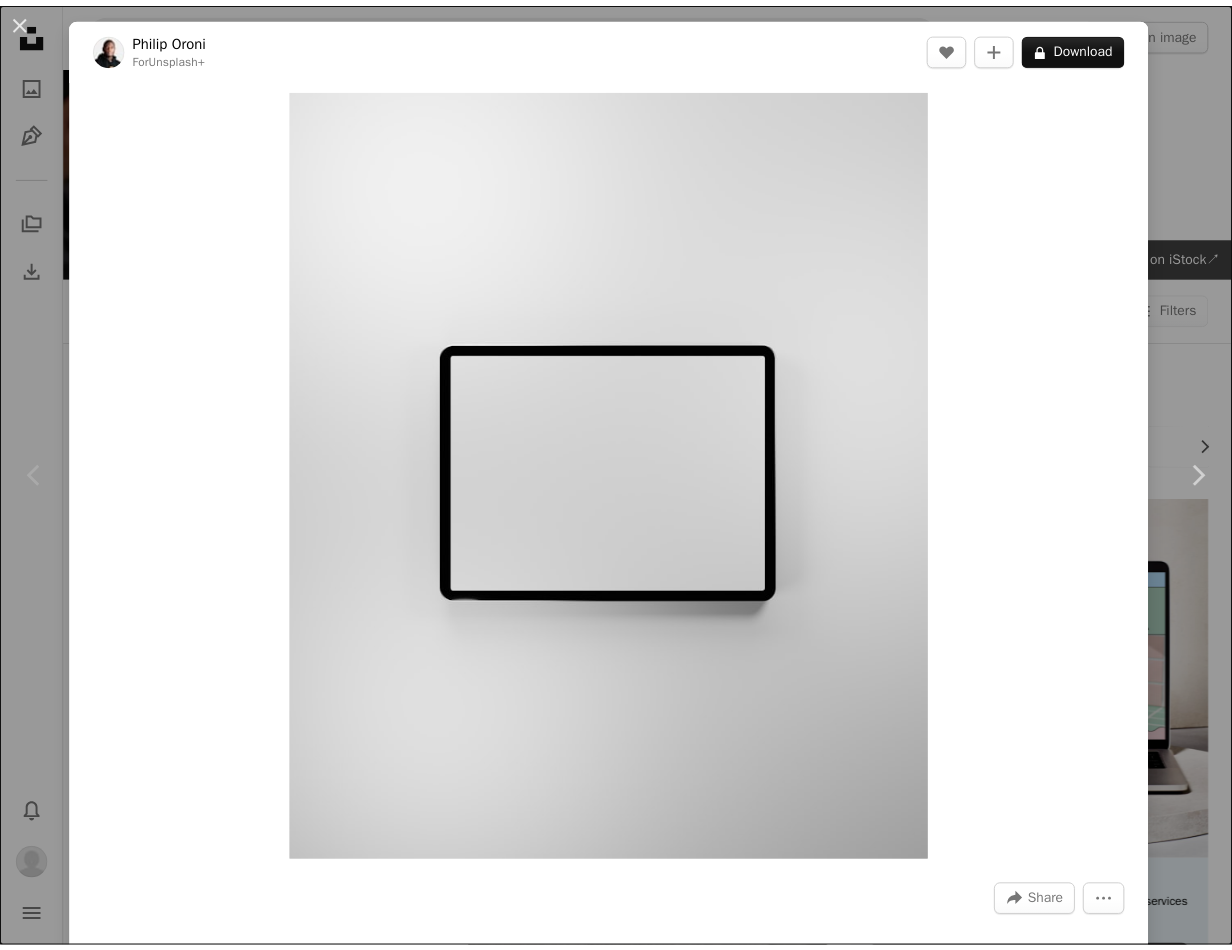 scroll, scrollTop: 437, scrollLeft: 0, axis: vertical 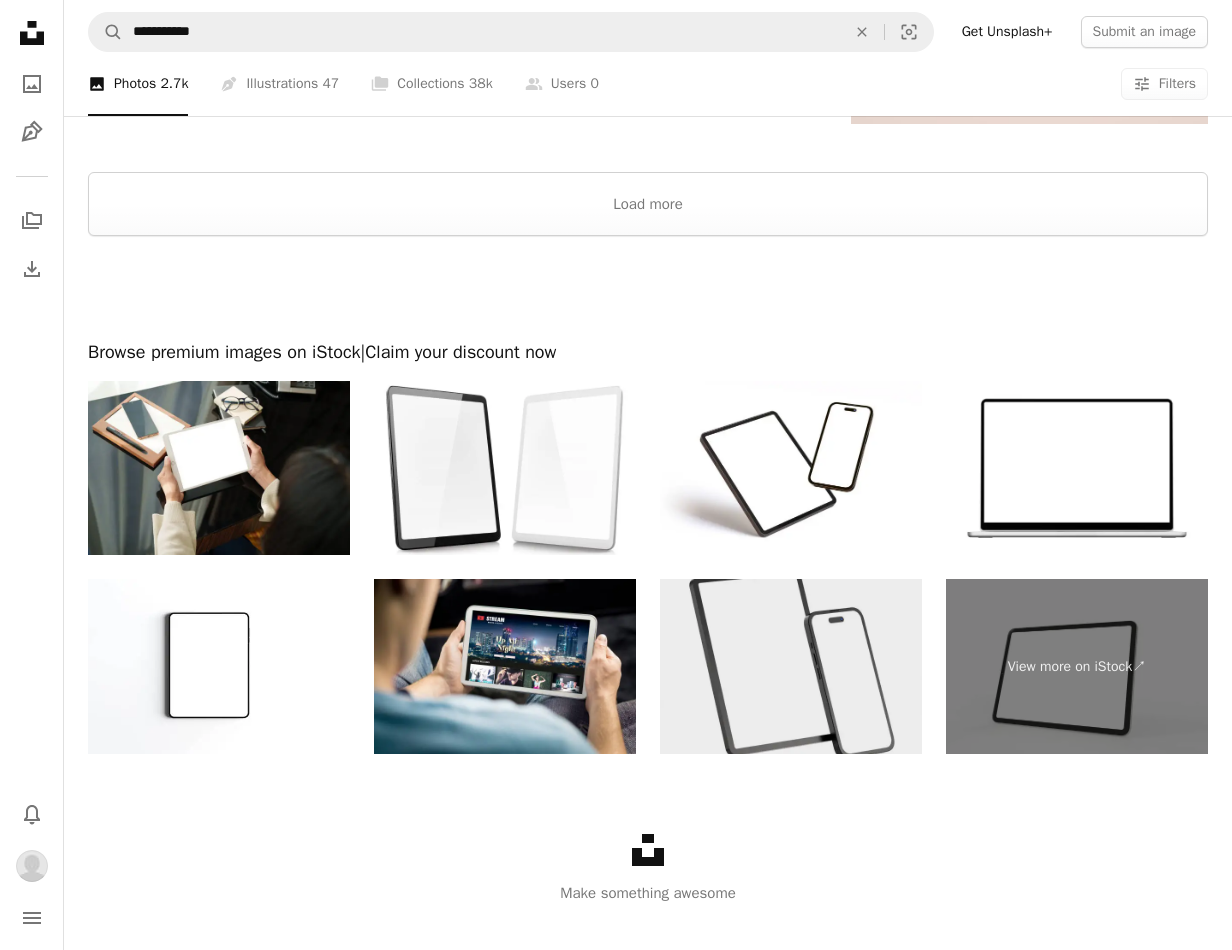 click at bounding box center (791, 666) 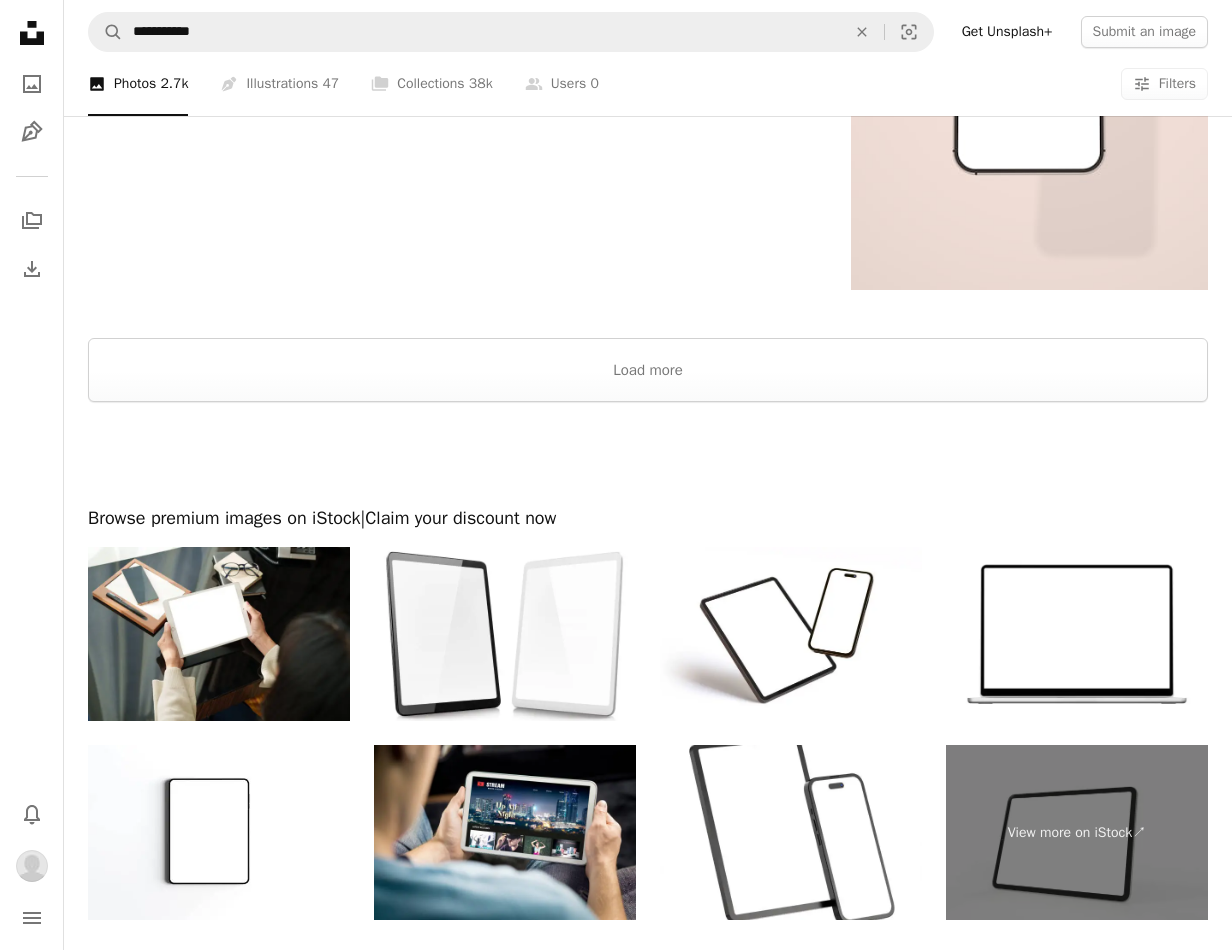 scroll, scrollTop: 3353, scrollLeft: 0, axis: vertical 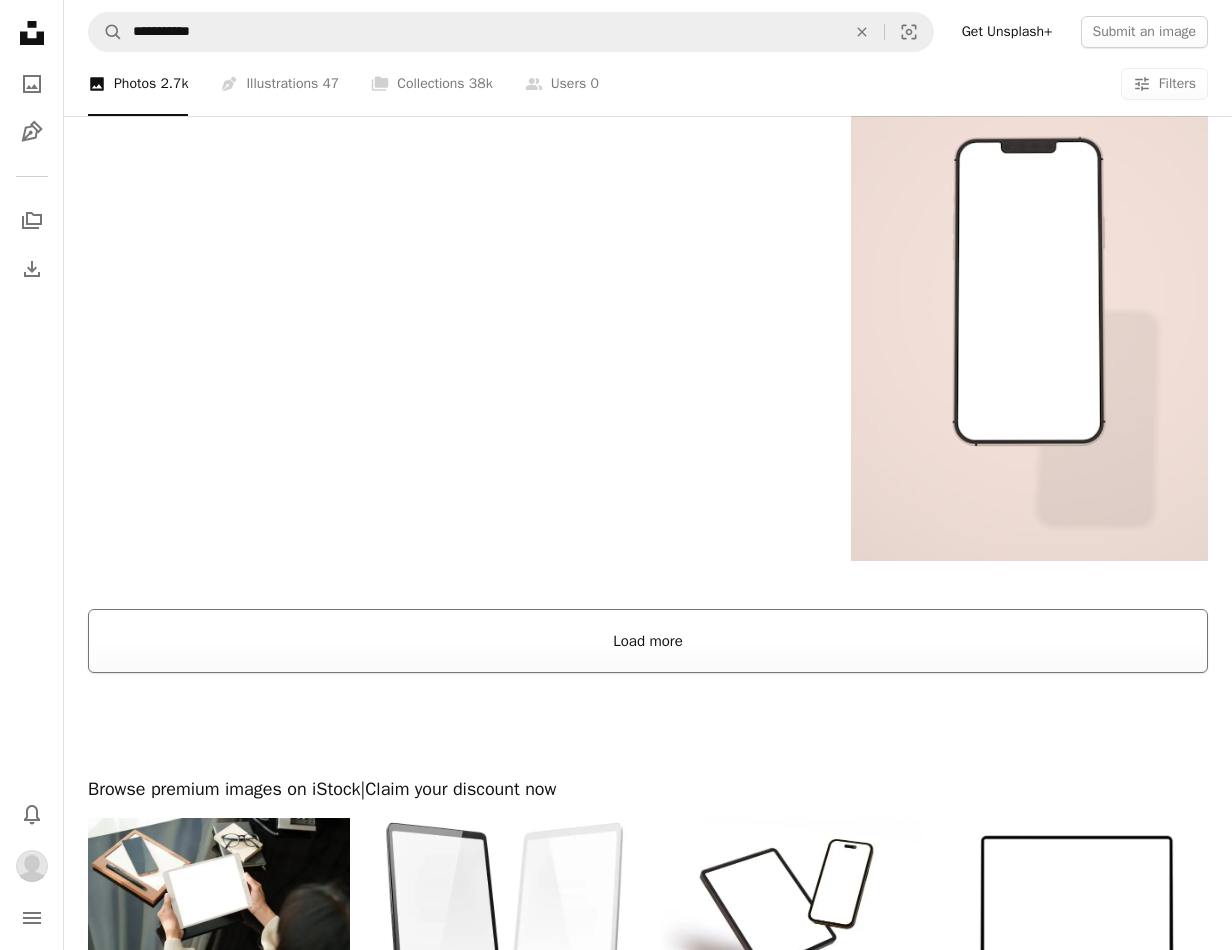 click on "Load more" at bounding box center (648, 641) 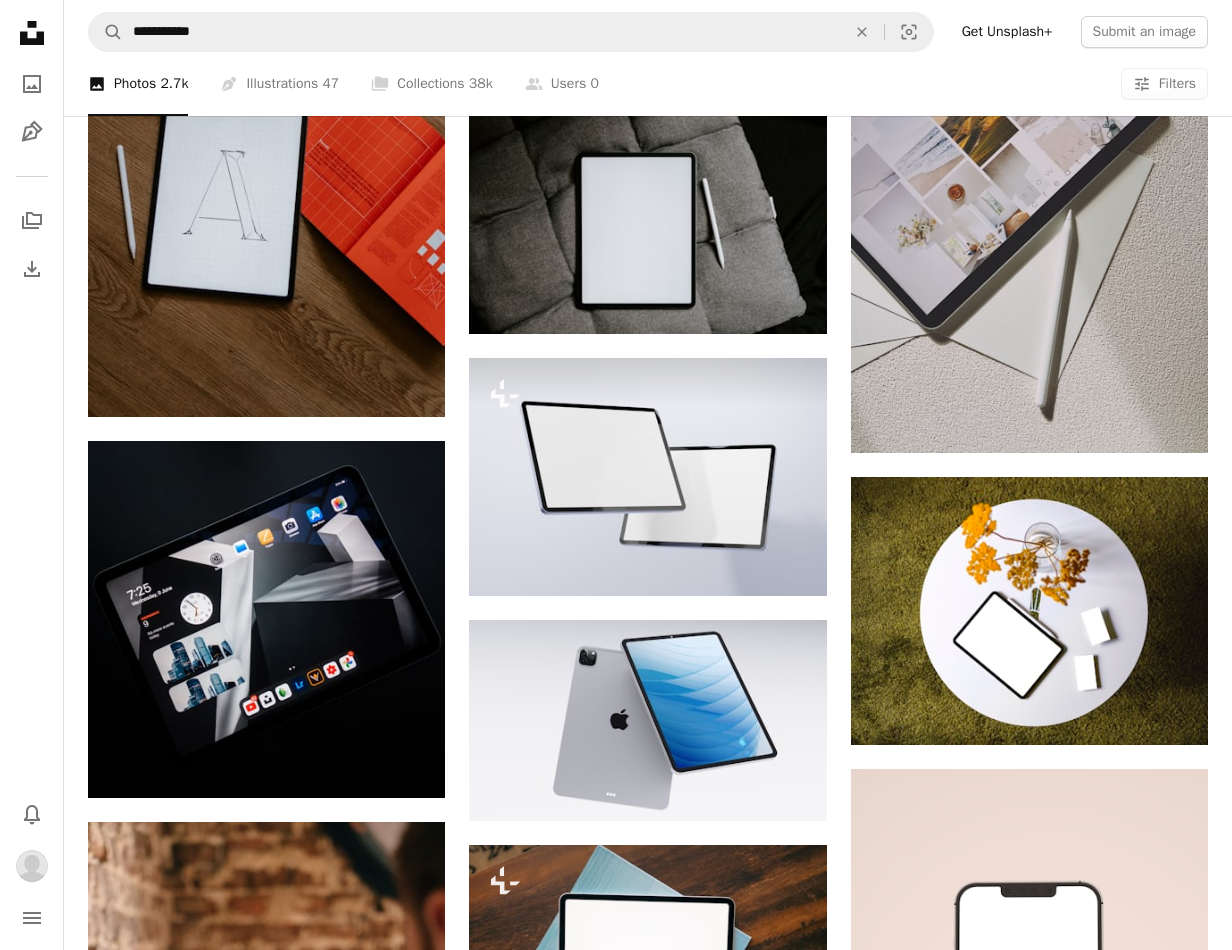 scroll, scrollTop: 2603, scrollLeft: 0, axis: vertical 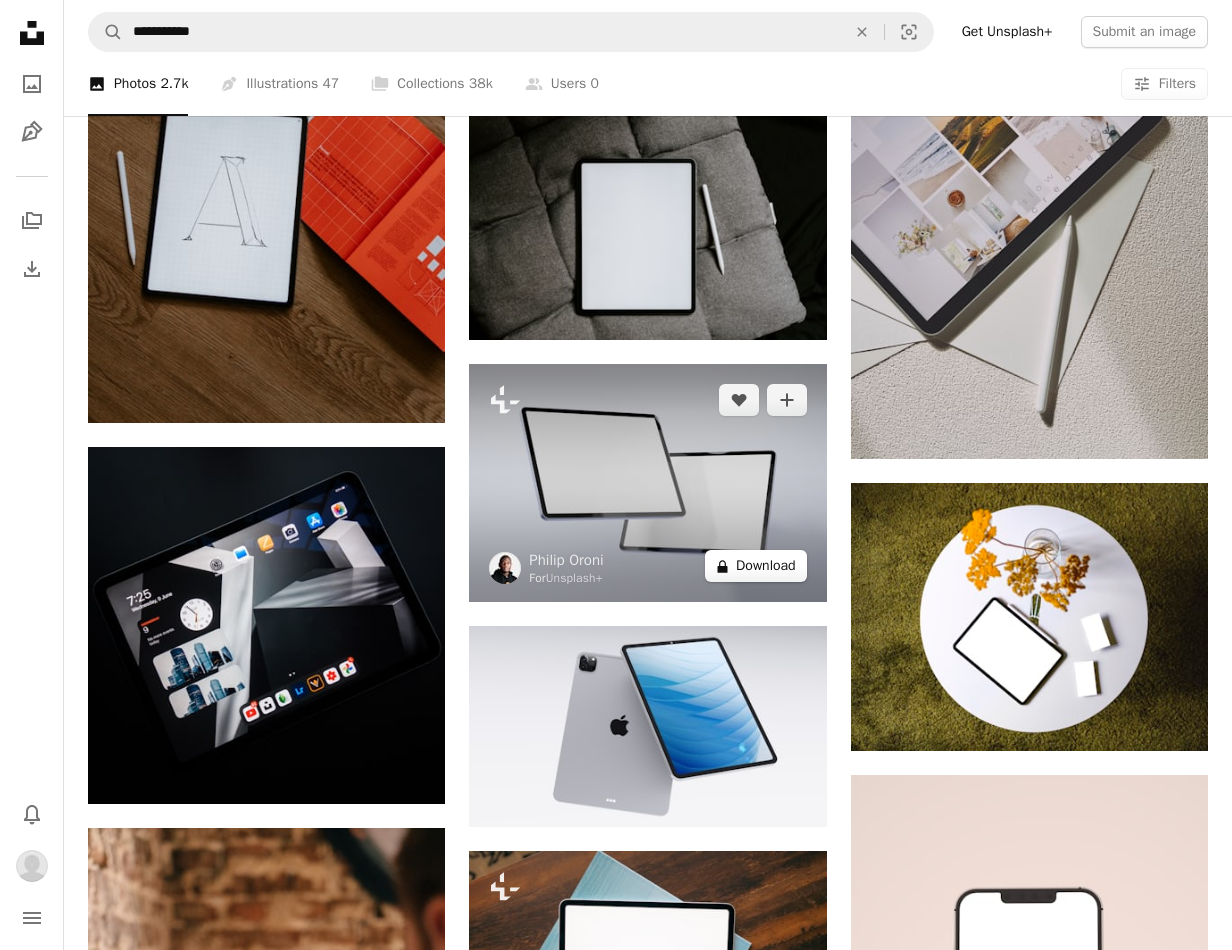 click on "A lock Download" at bounding box center (756, 566) 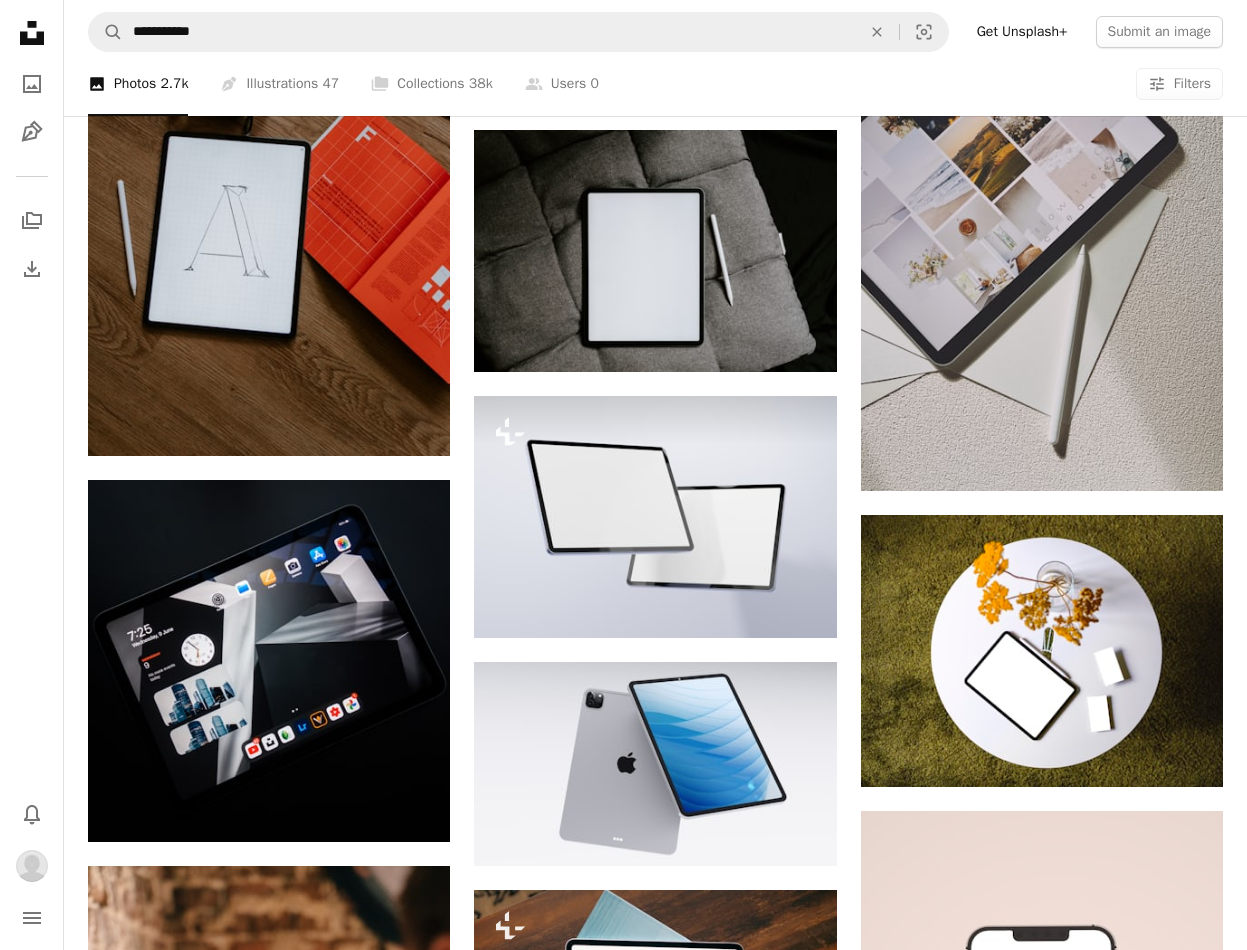 click on "An X shape Premium, ready to use images. Get unlimited access. A plus sign Members-only content added monthly A plus sign Unlimited royalty-free downloads A plus sign Illustrations  New A plus sign Enhanced legal protections yearly 65%  off monthly $20   $7 CAD per month * Get  Unsplash+ * When paid annually, billed upfront  $84 Taxes where applicable. Renews automatically. Cancel anytime." at bounding box center (623, 8849) 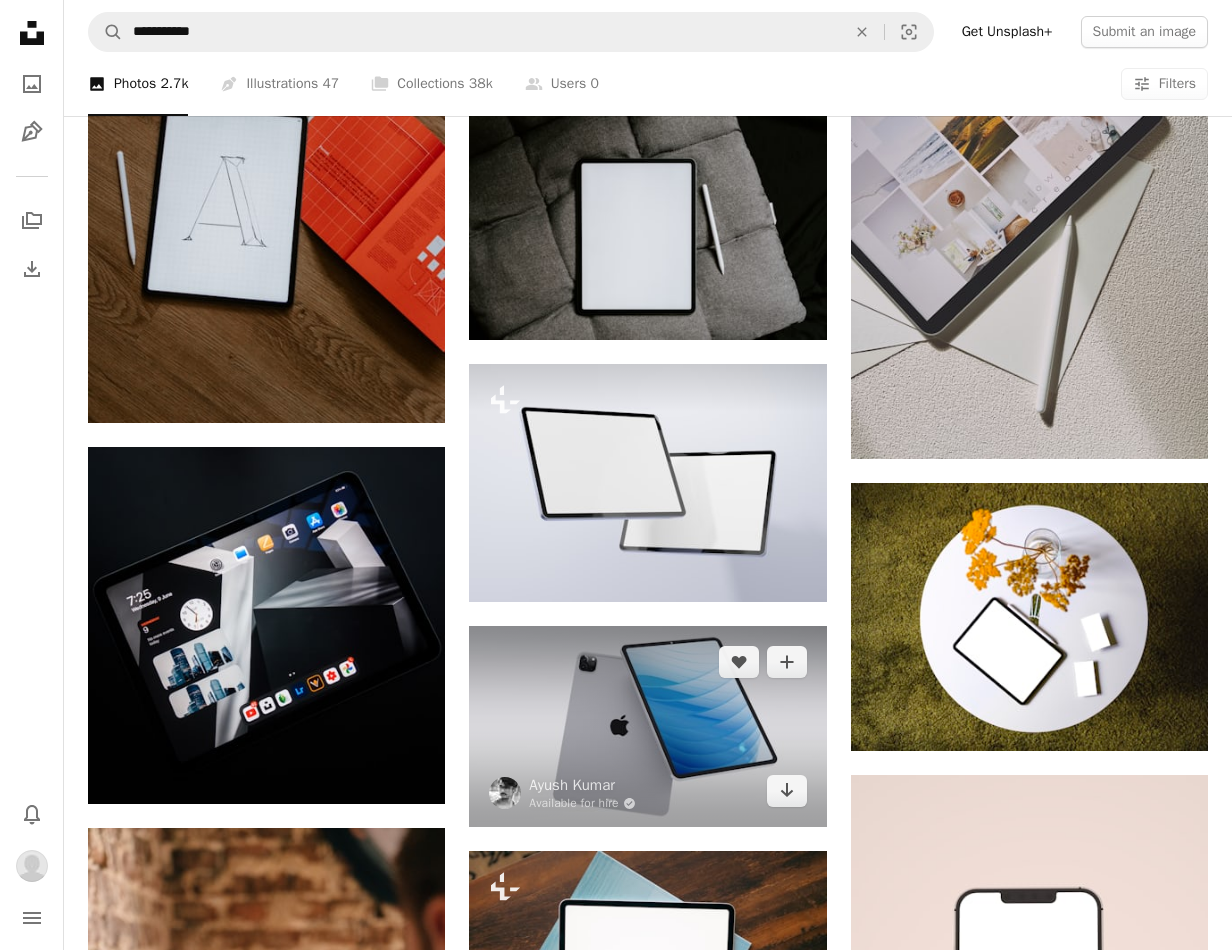click at bounding box center (647, 726) 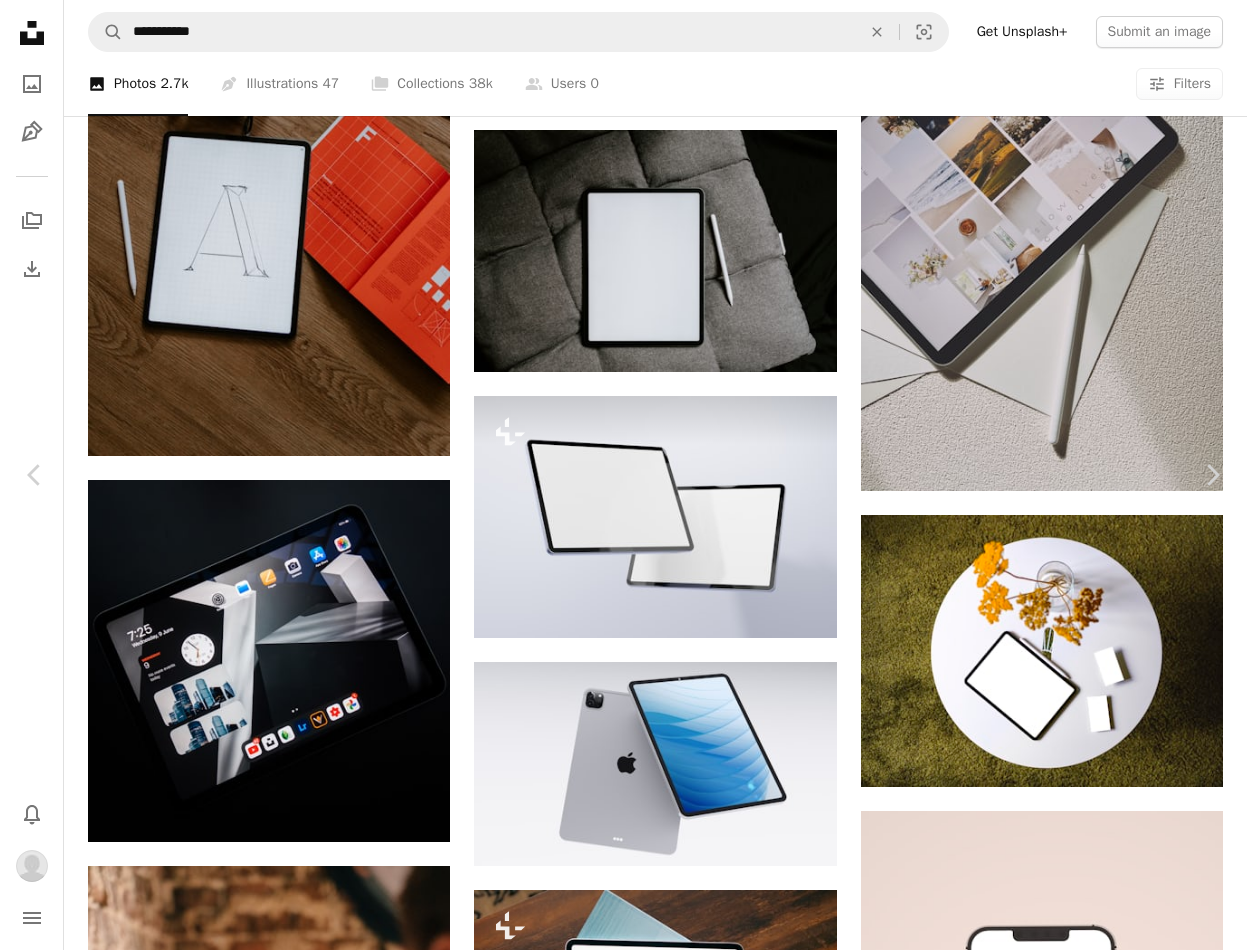 click on "Download" at bounding box center (1062, 8421) 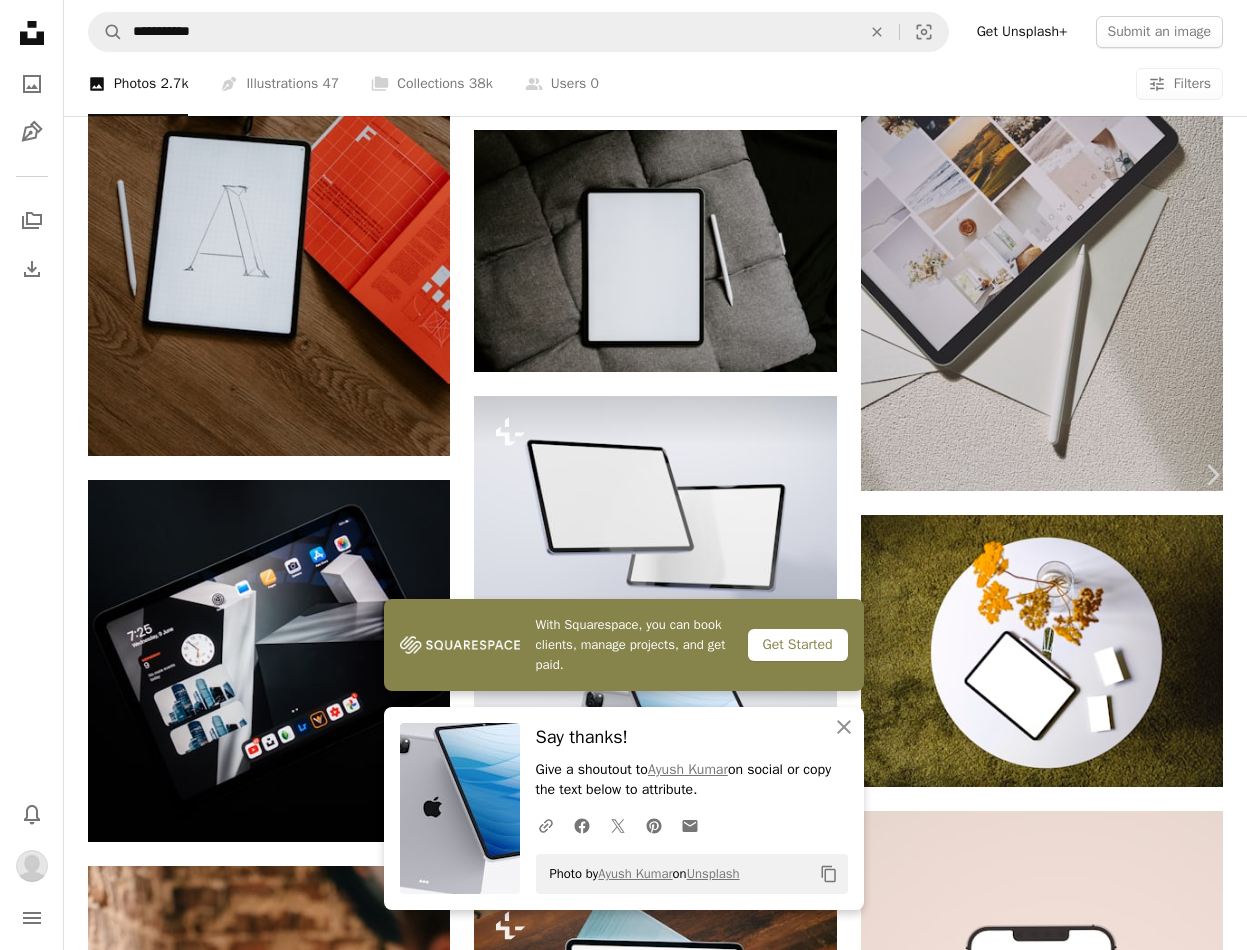 click on "Chevron left" at bounding box center (35, 475) 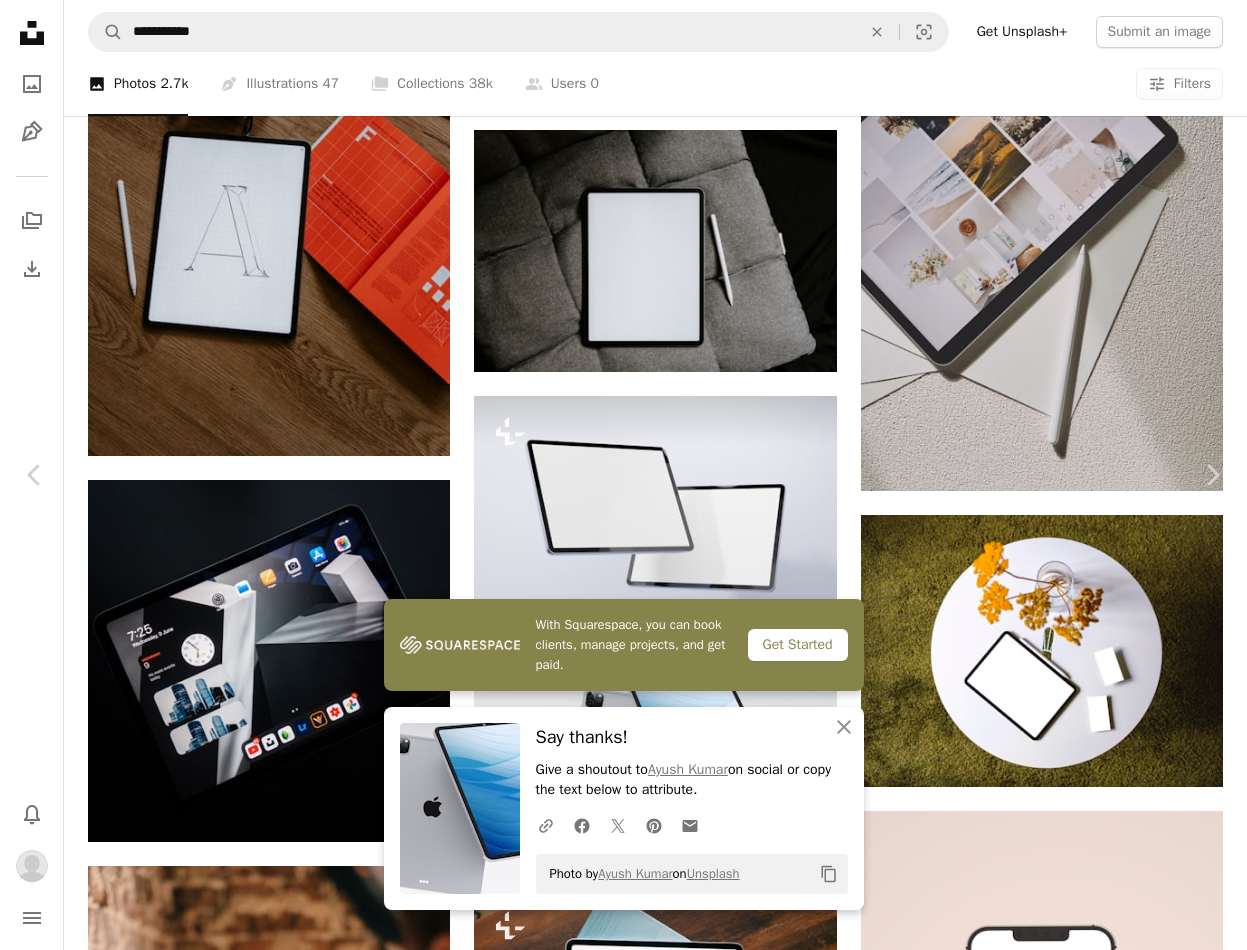click on "An X shape" at bounding box center [20, 20] 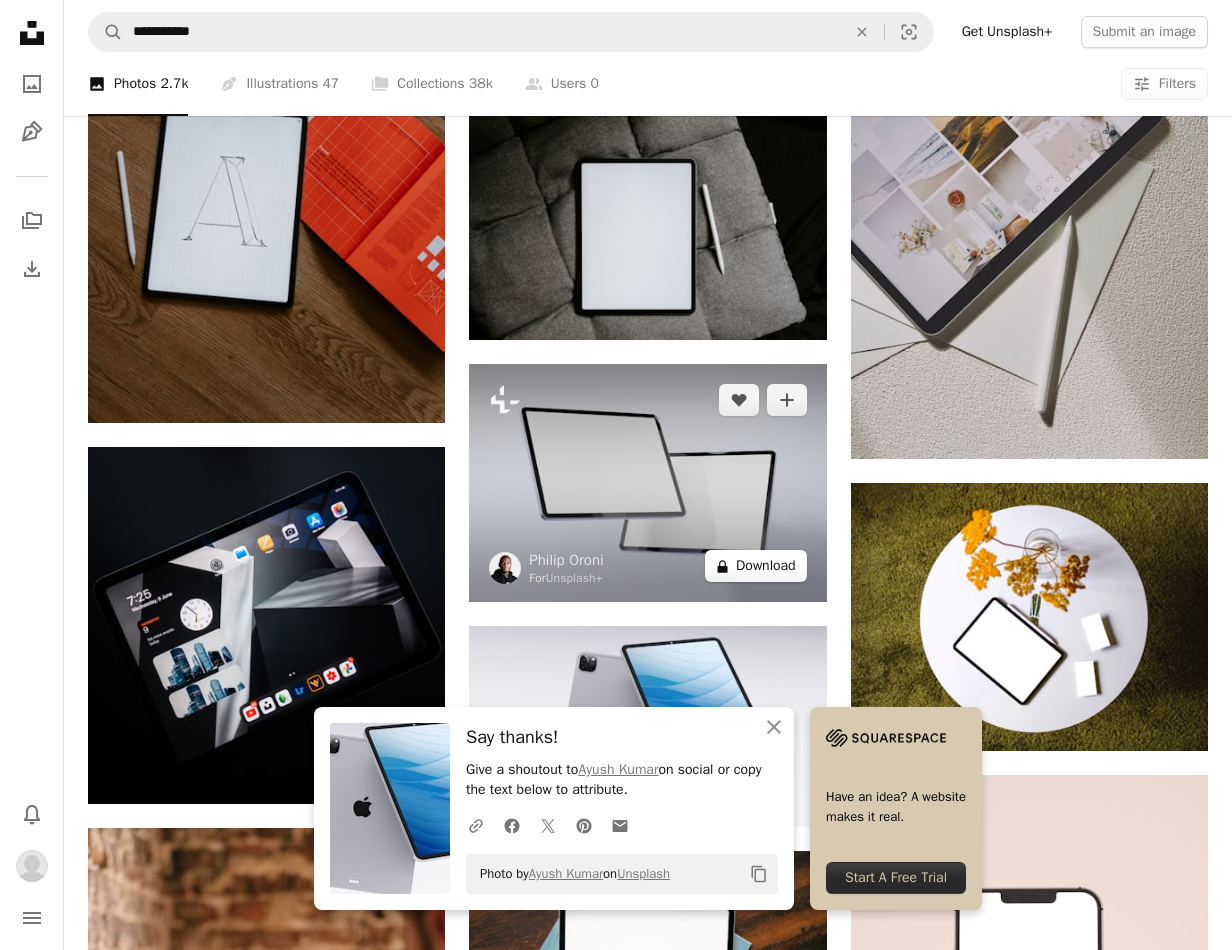 click on "A lock Download" at bounding box center [756, 566] 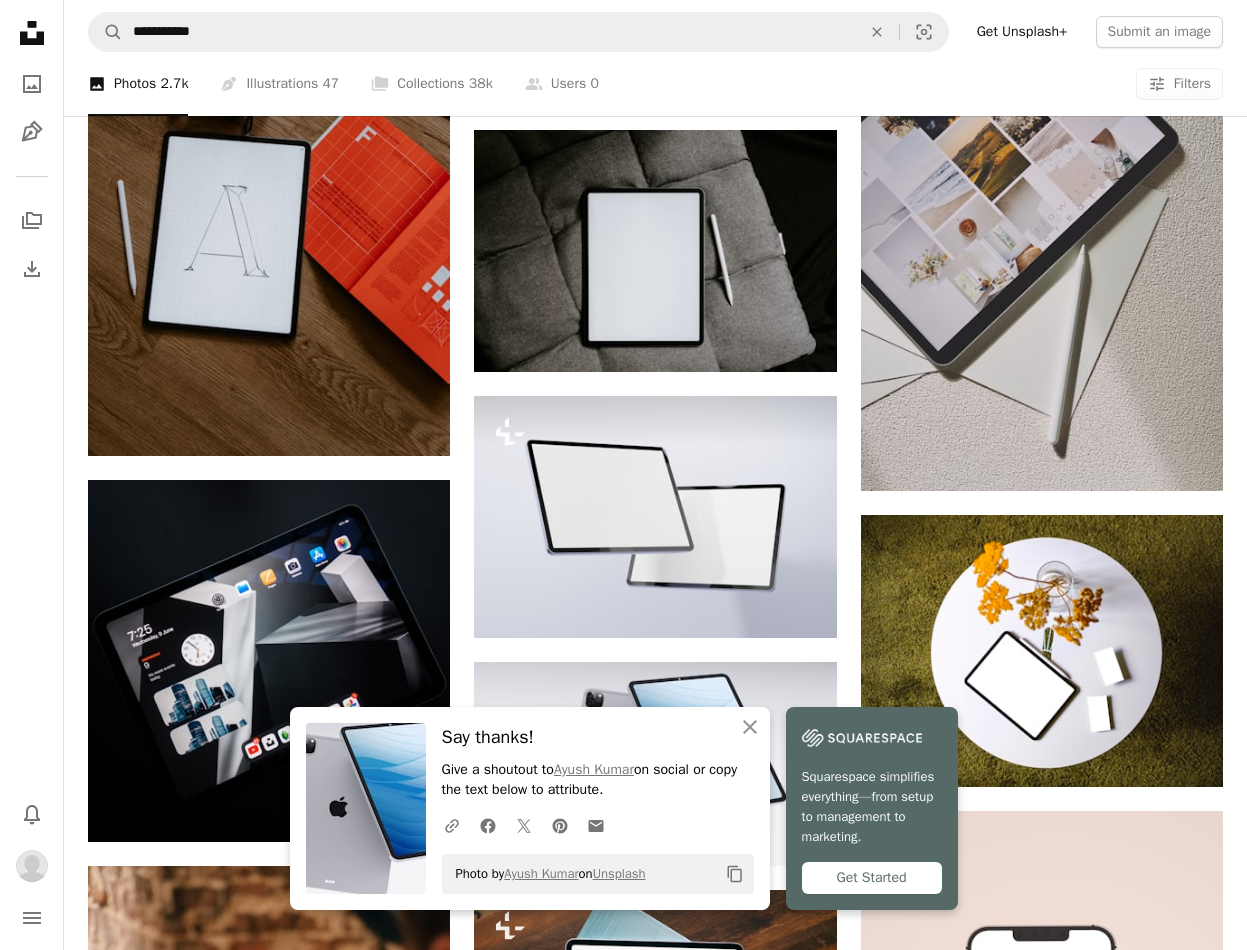 click on "A URL sharing icon (chains) Facebook icon X (formerly Twitter) icon Pinterest icon An envelope" at bounding box center (594, 826) 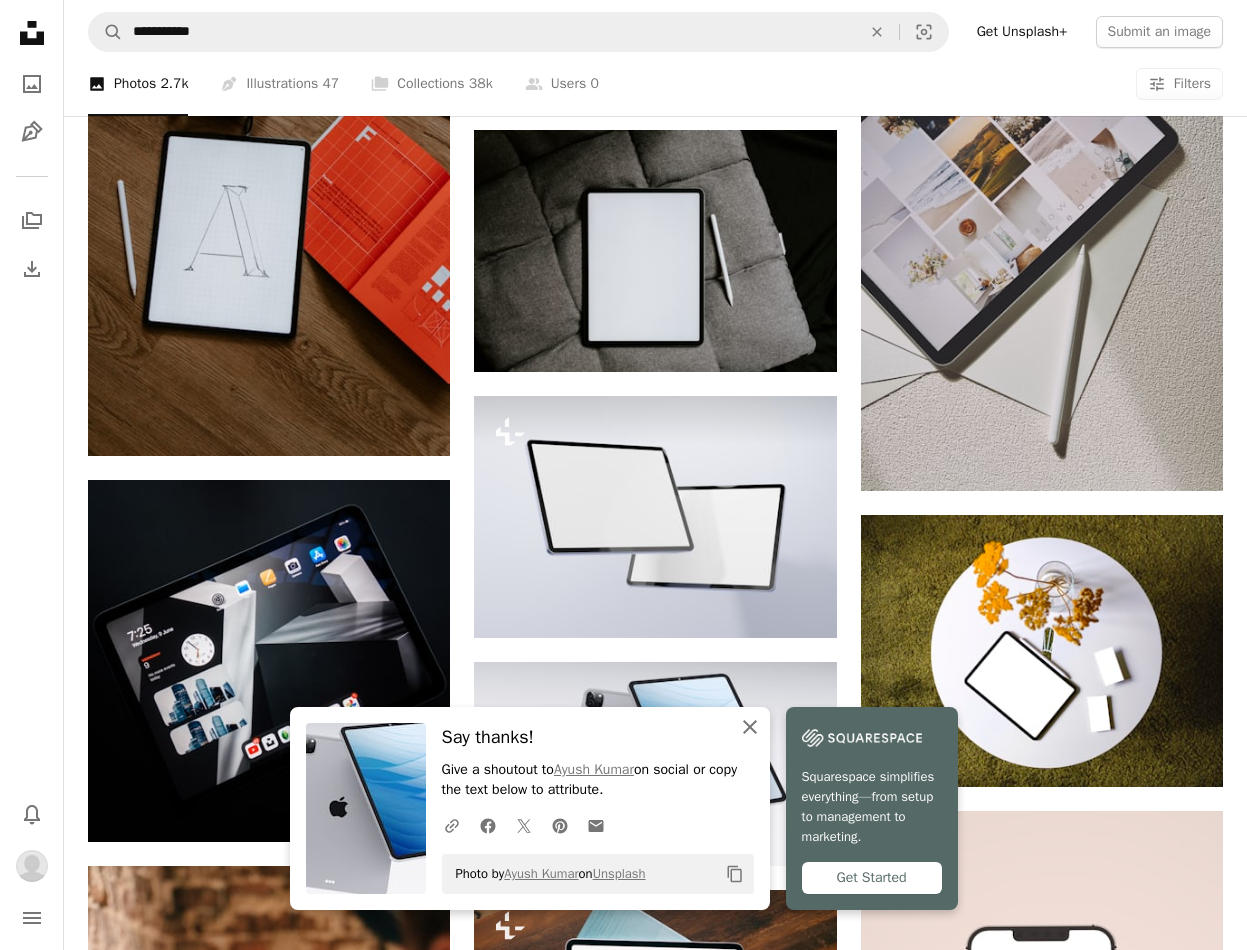 click on "An X shape" 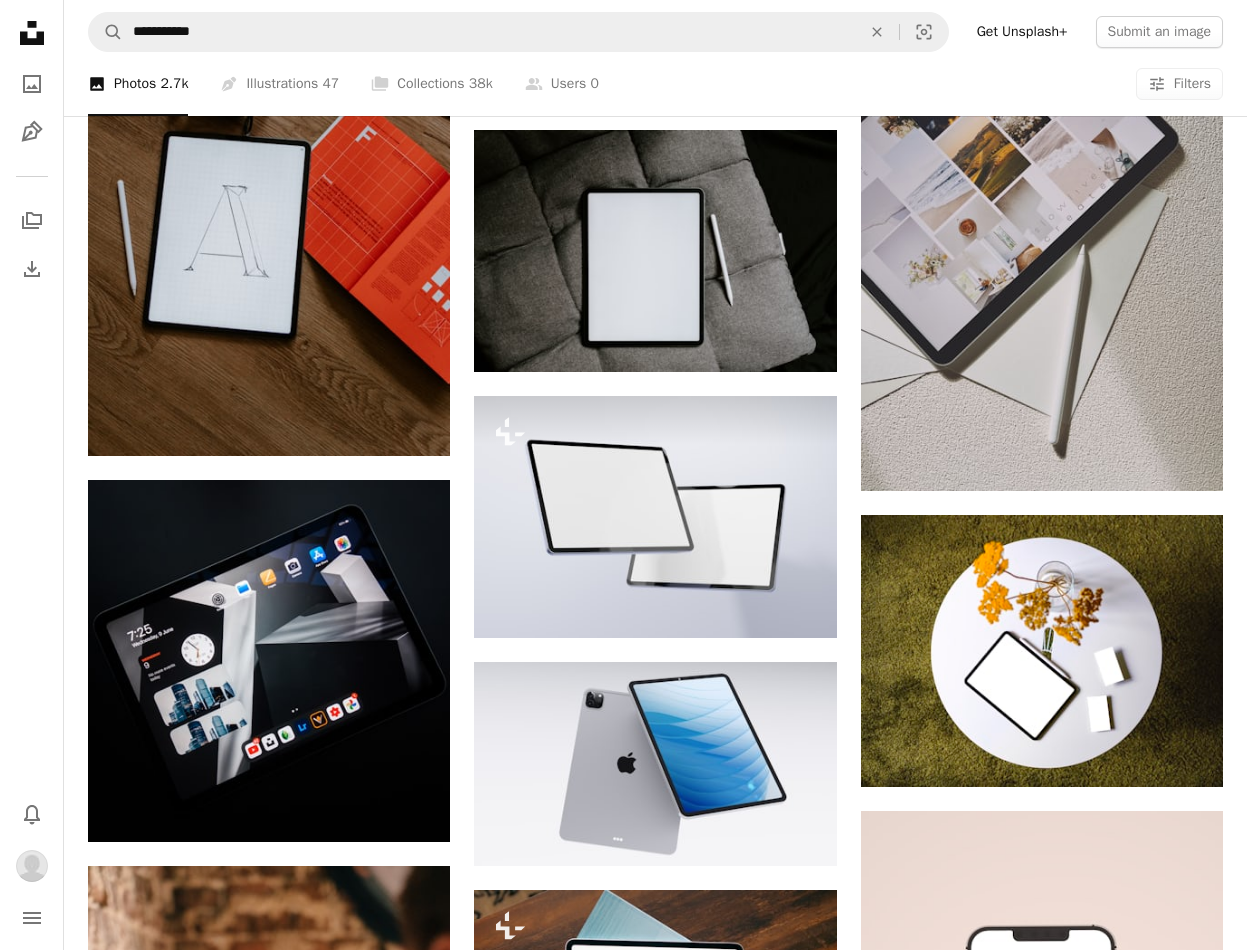 click on "An X shape Premium, ready to use images. Get unlimited access. A plus sign Members-only content added monthly A plus sign Unlimited royalty-free downloads A plus sign Illustrations  New A plus sign Enhanced legal protections yearly 65%  off monthly $20   $7 CAD per month * Get  Unsplash+ * When paid annually, billed upfront  $84 Taxes where applicable. Renews automatically. Cancel anytime." at bounding box center [623, 8849] 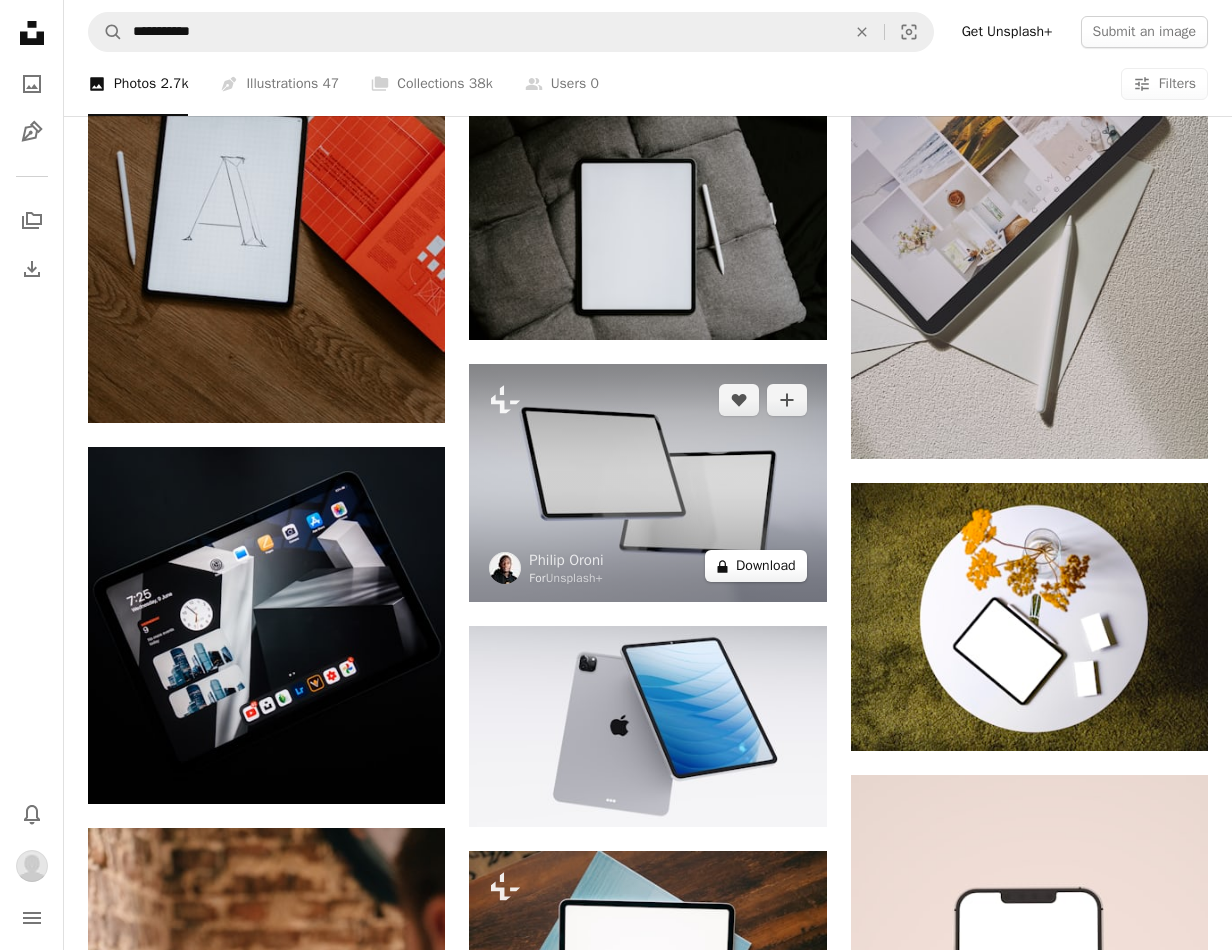 click on "A lock Download" at bounding box center (756, 566) 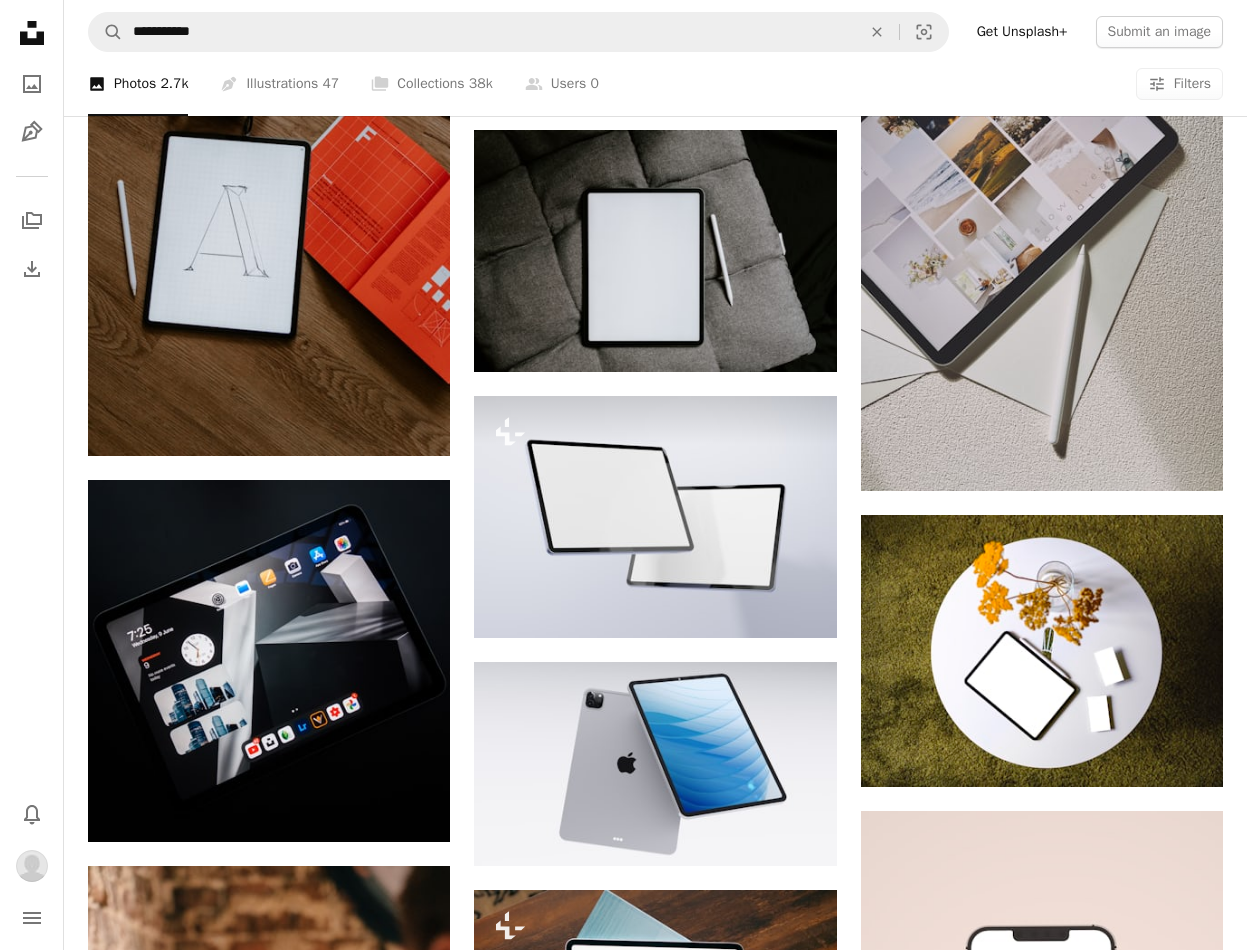 click on "An X shape Premium, ready to use images. Get unlimited access. A plus sign Members-only content added monthly A plus sign Unlimited royalty-free downloads A plus sign Illustrations  New A plus sign Enhanced legal protections yearly 65%  off monthly $20   $7 CAD per month * Get  Unsplash+ * When paid annually, billed upfront  $84 Taxes where applicable. Renews automatically. Cancel anytime." at bounding box center [623, 8849] 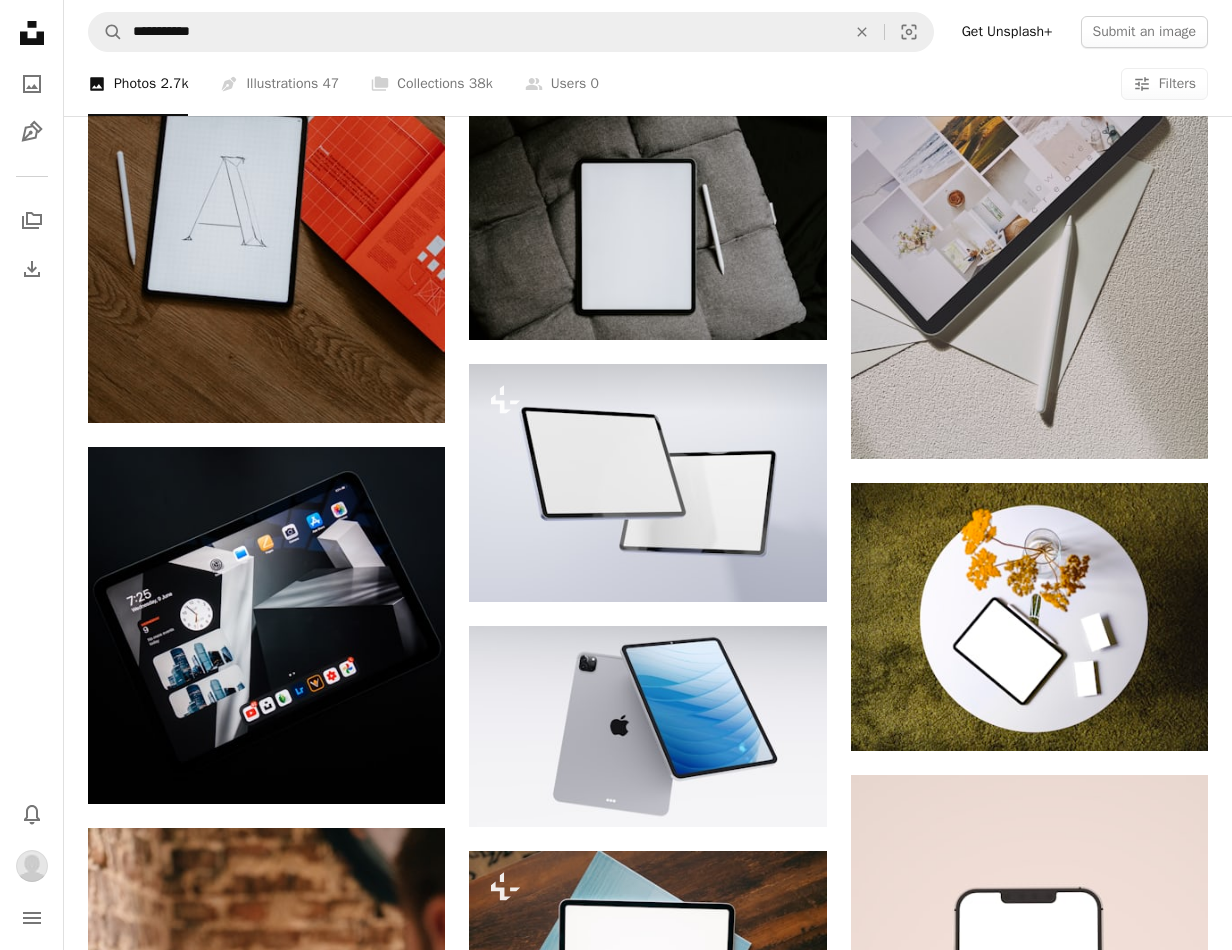 scroll, scrollTop: 3011, scrollLeft: 0, axis: vertical 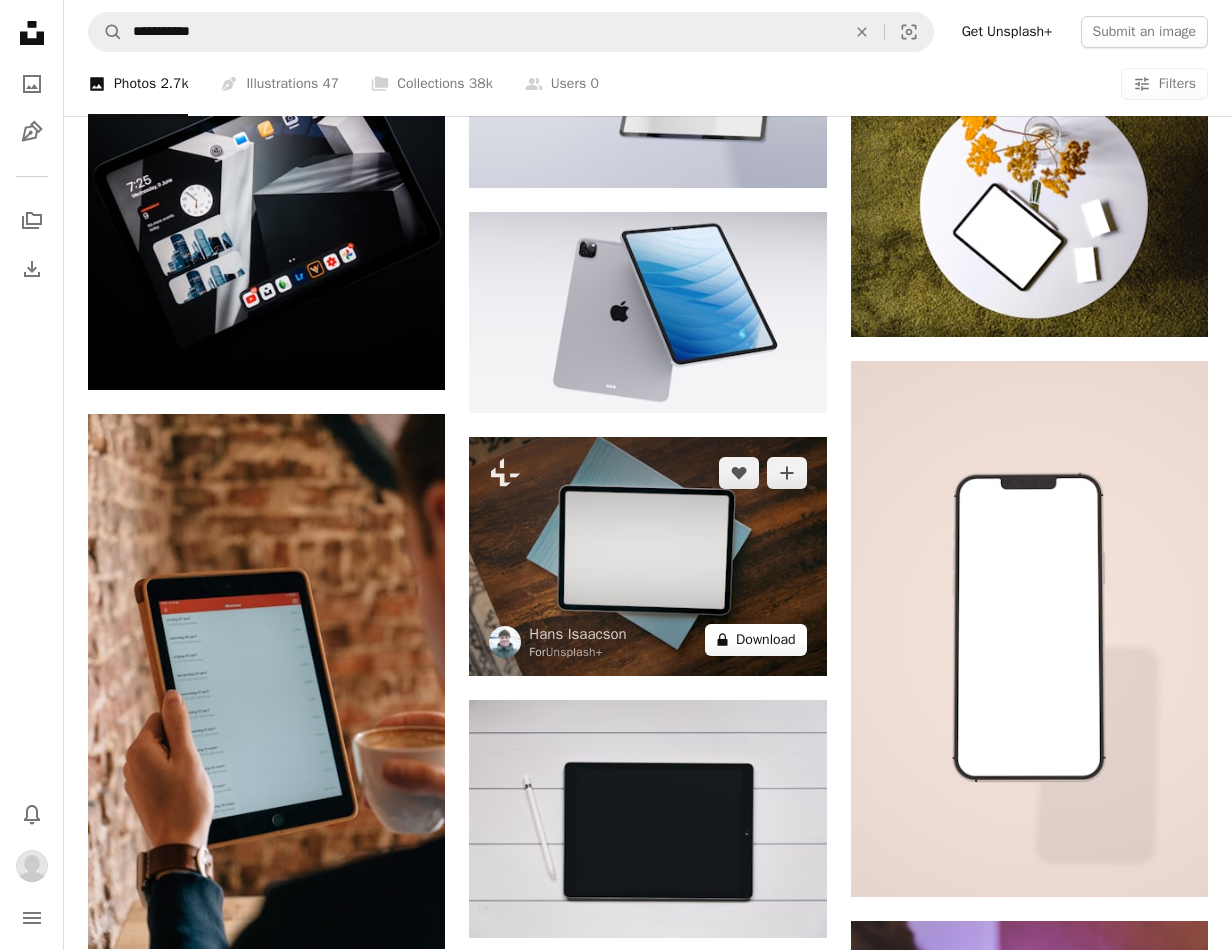 click on "A lock Download" at bounding box center (756, 640) 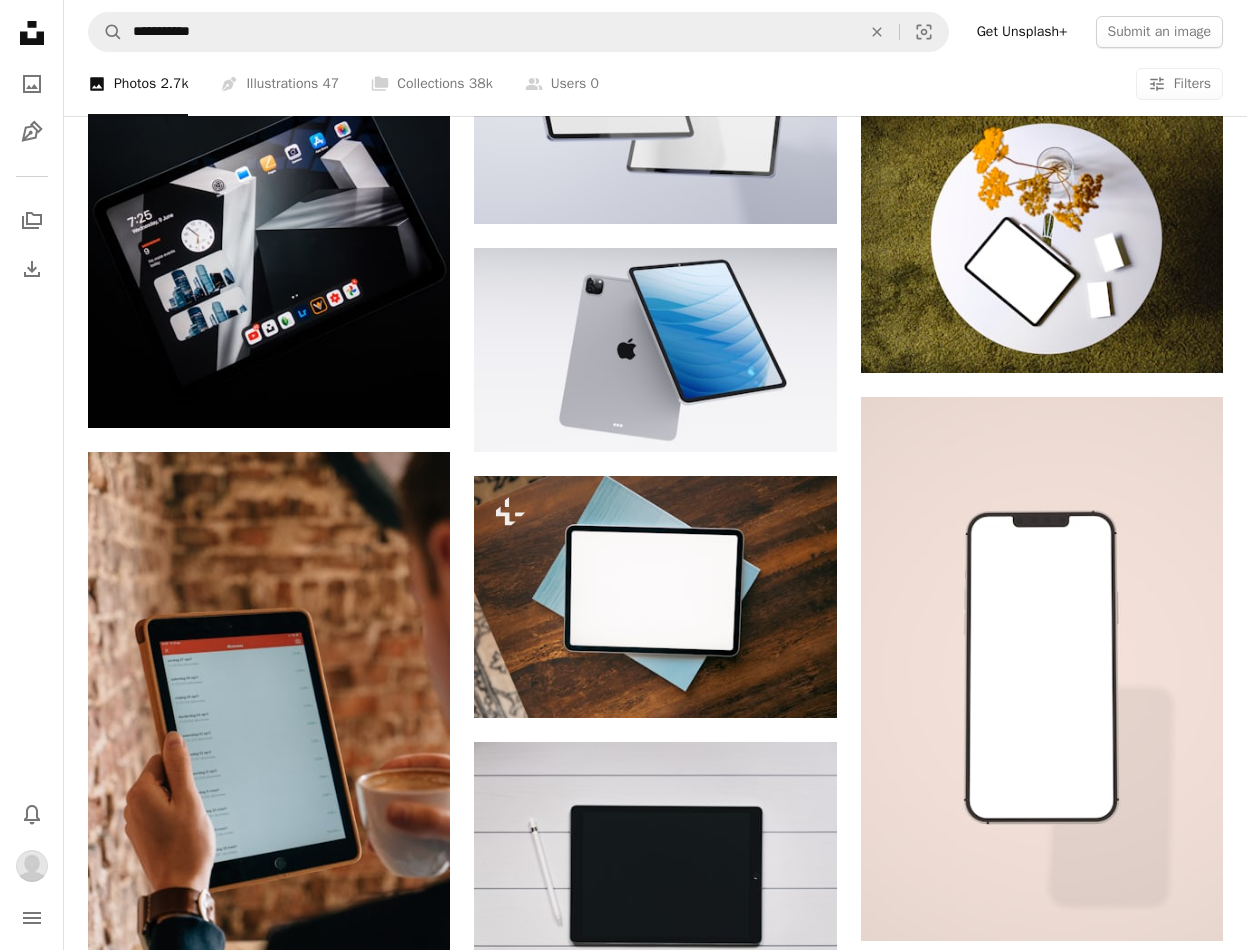 click on "An X shape Premium, ready to use images. Get unlimited access. A plus sign Members-only content added monthly A plus sign Unlimited royalty-free downloads A plus sign Illustrations  New A plus sign Enhanced legal protections yearly 65%  off monthly $20   $7 CAD per month * Get  Unsplash+ * When paid annually, billed upfront  $84 Taxes where applicable. Renews automatically. Cancel anytime." at bounding box center [623, 8435] 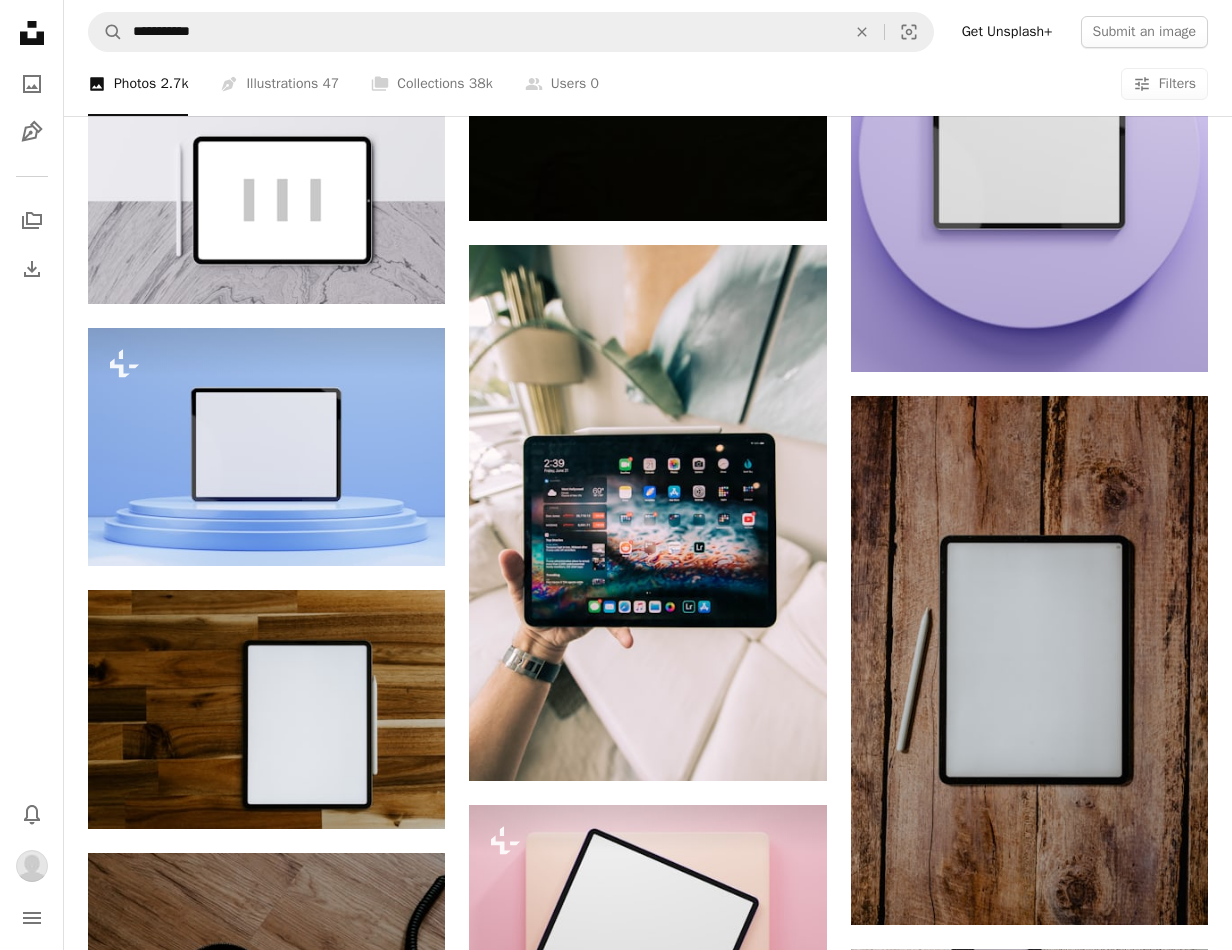 scroll, scrollTop: 1626, scrollLeft: 0, axis: vertical 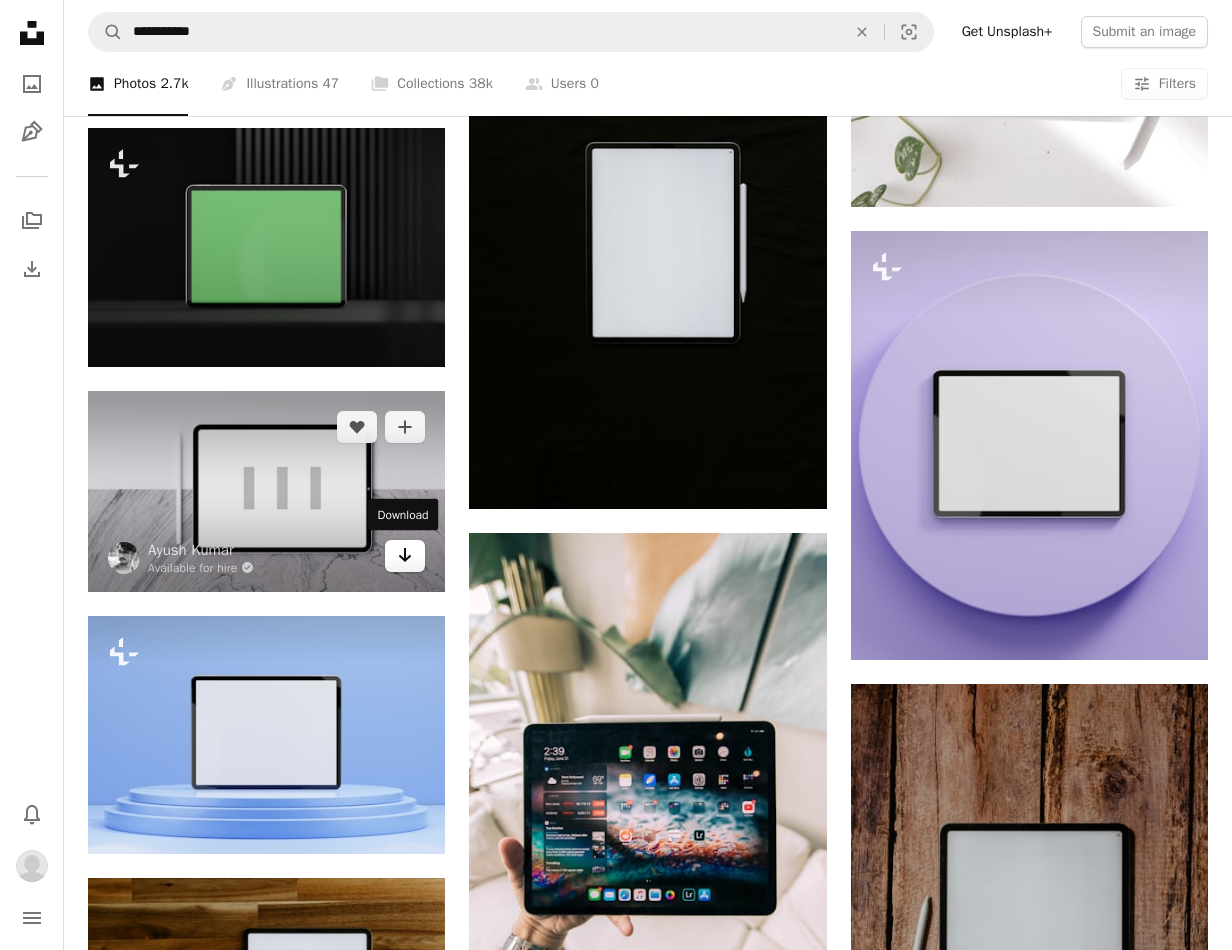 click on "Arrow pointing down" at bounding box center (405, 556) 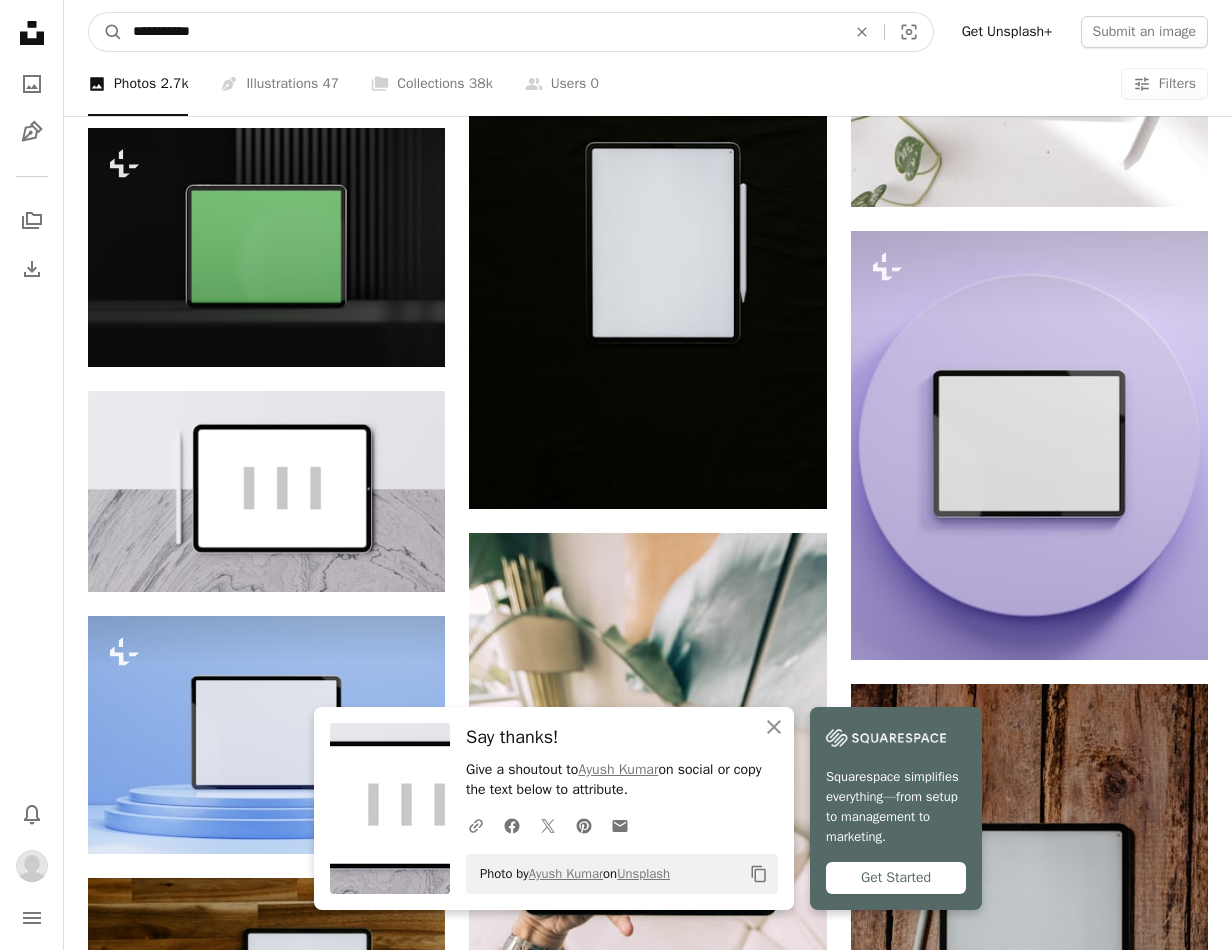 click on "**********" at bounding box center (481, 32) 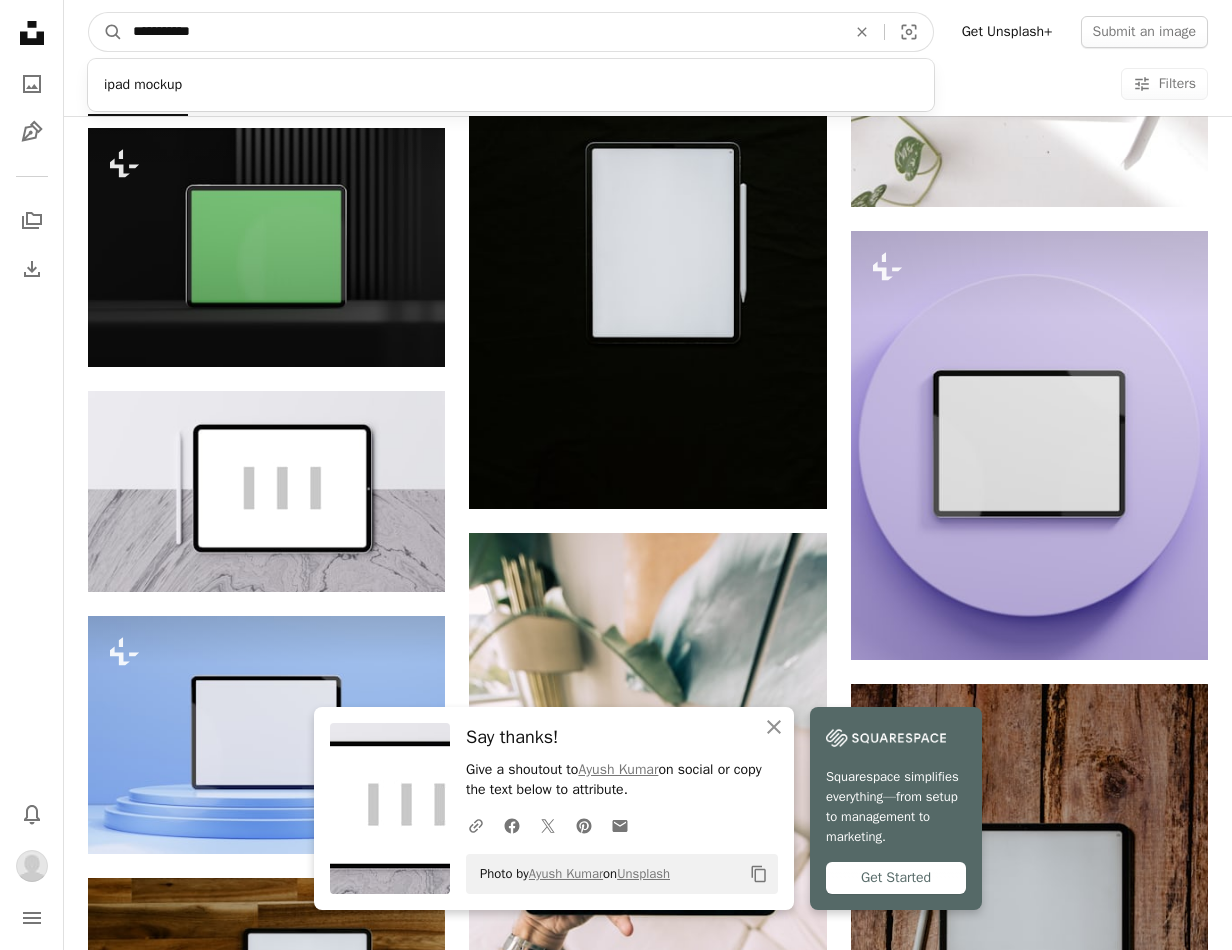 click on "**********" at bounding box center (481, 32) 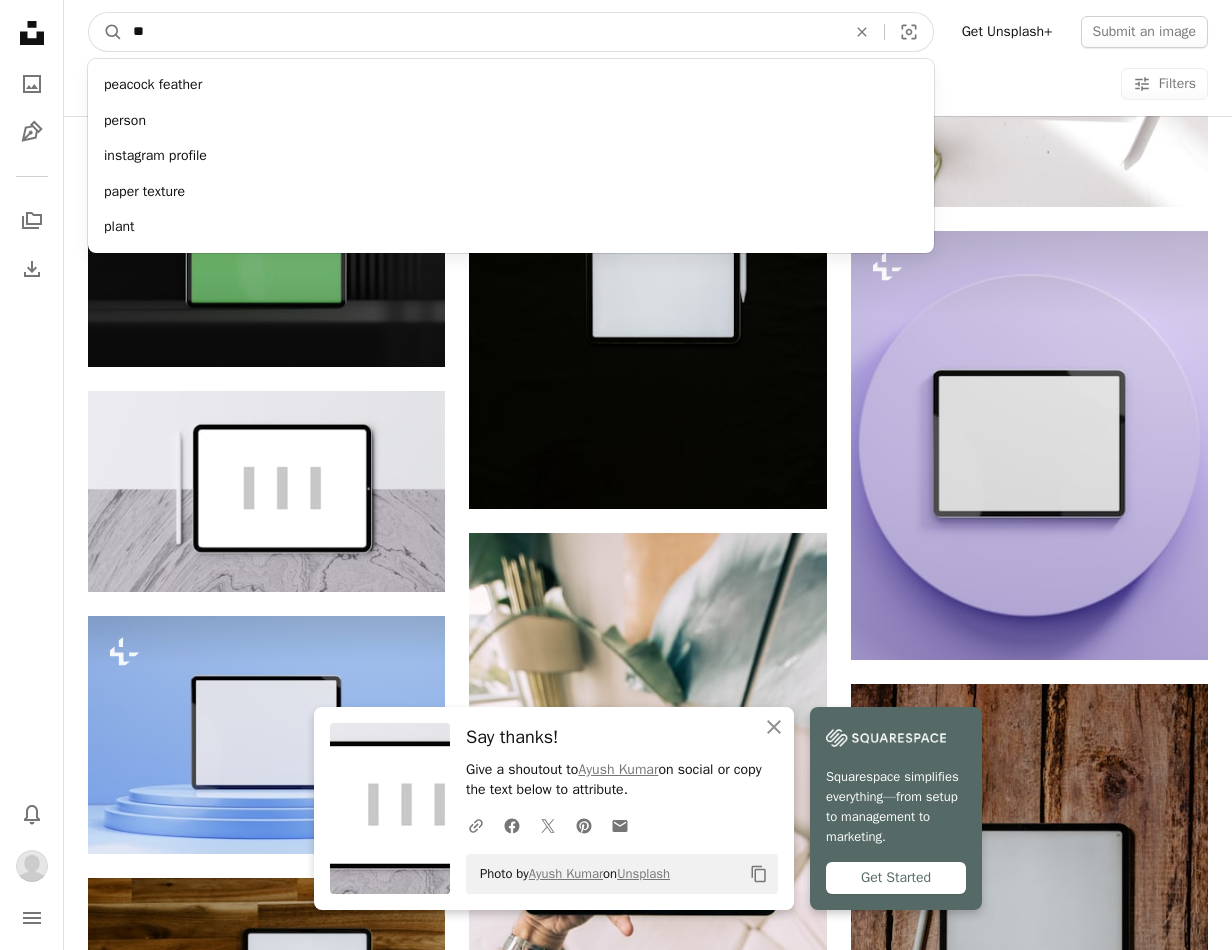 type on "***" 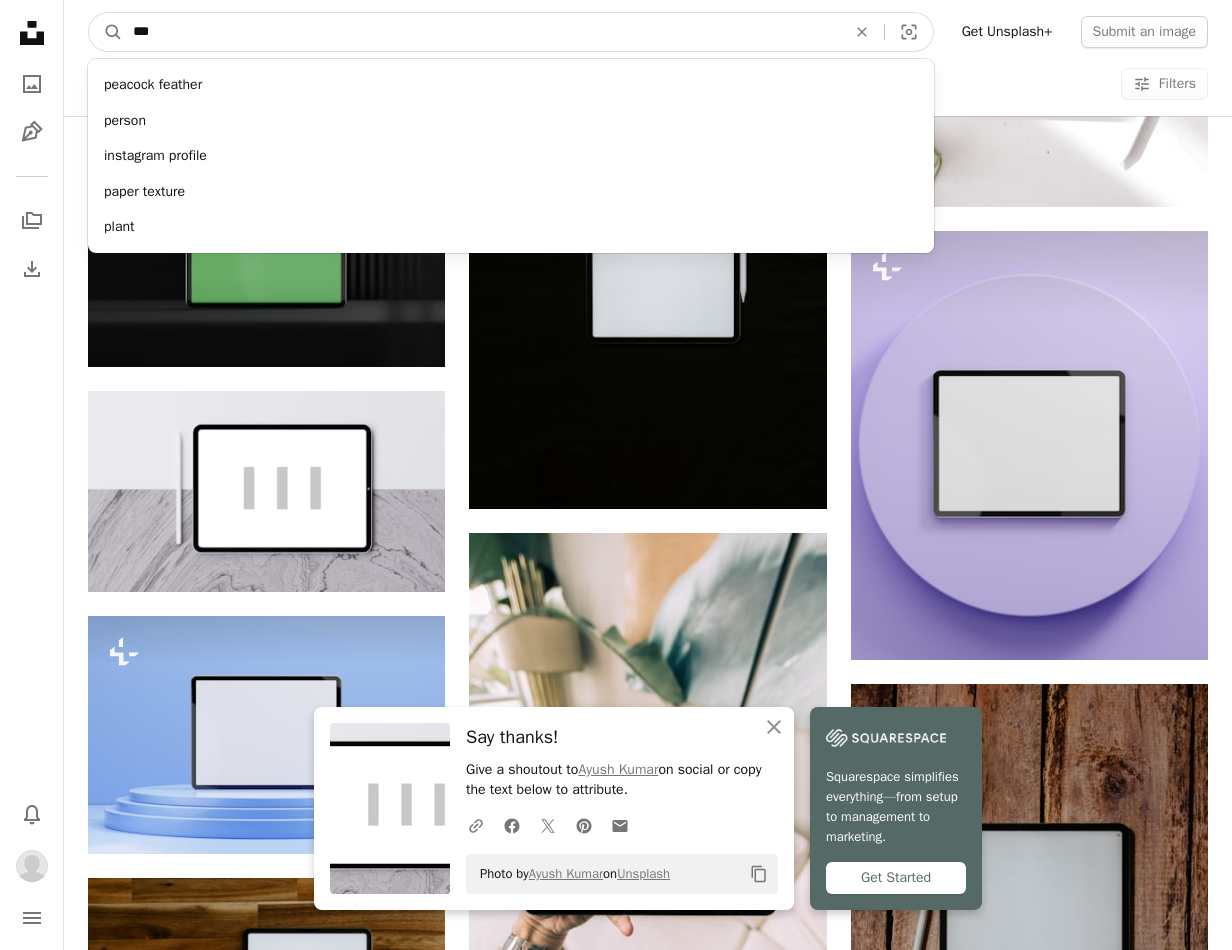 click on "A magnifying glass" at bounding box center (106, 32) 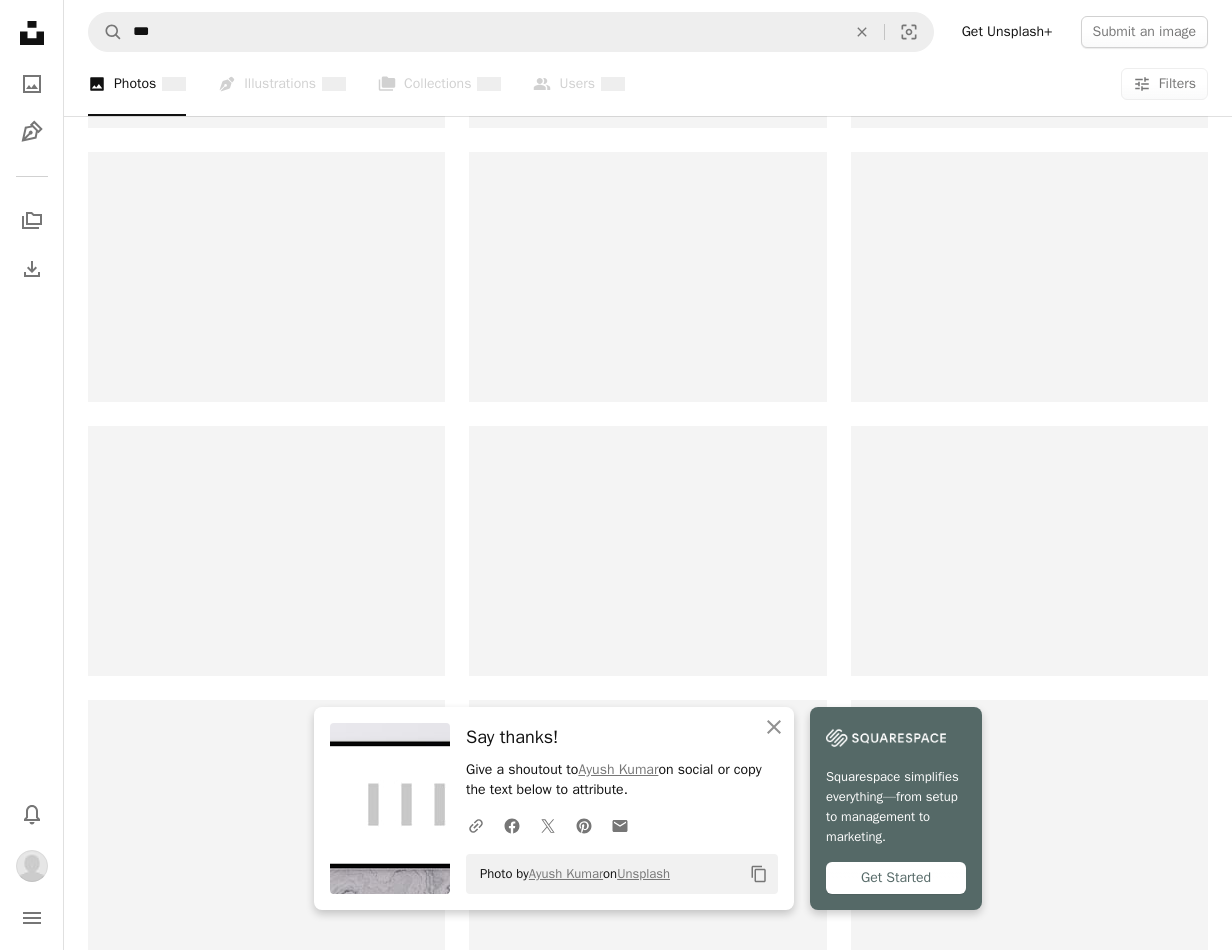 scroll, scrollTop: 0, scrollLeft: 0, axis: both 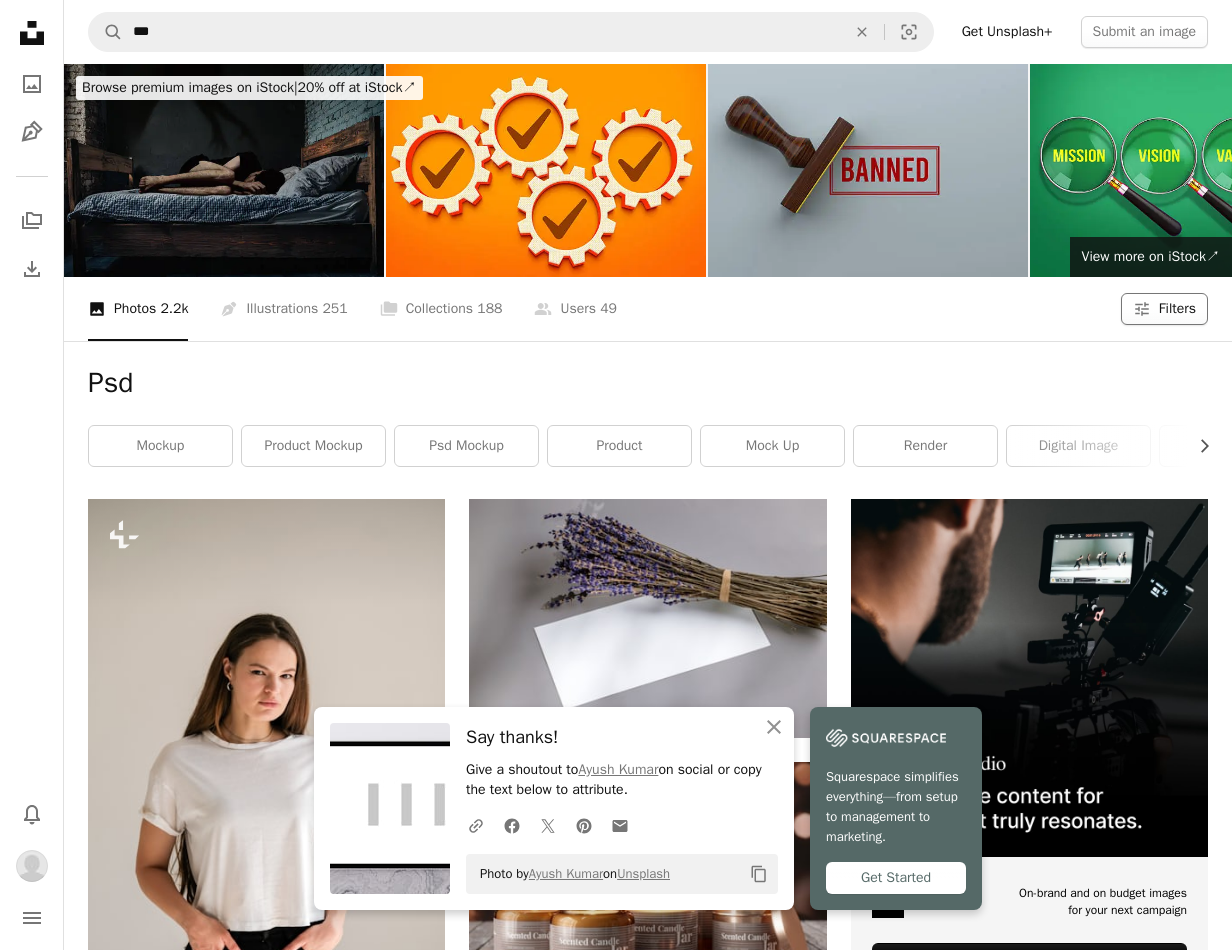 click on "Filters" at bounding box center (1177, 309) 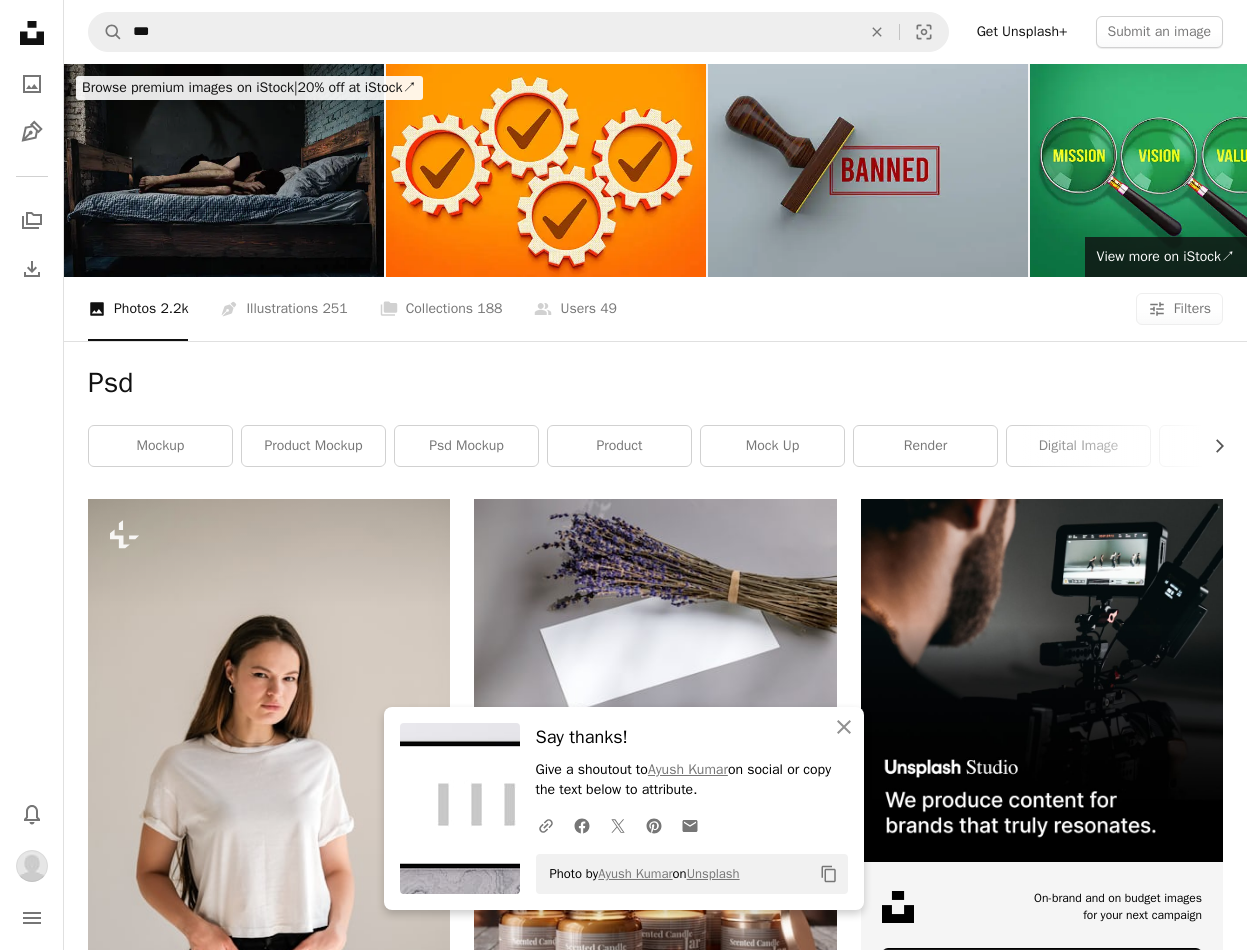 click at bounding box center [85, 4885] 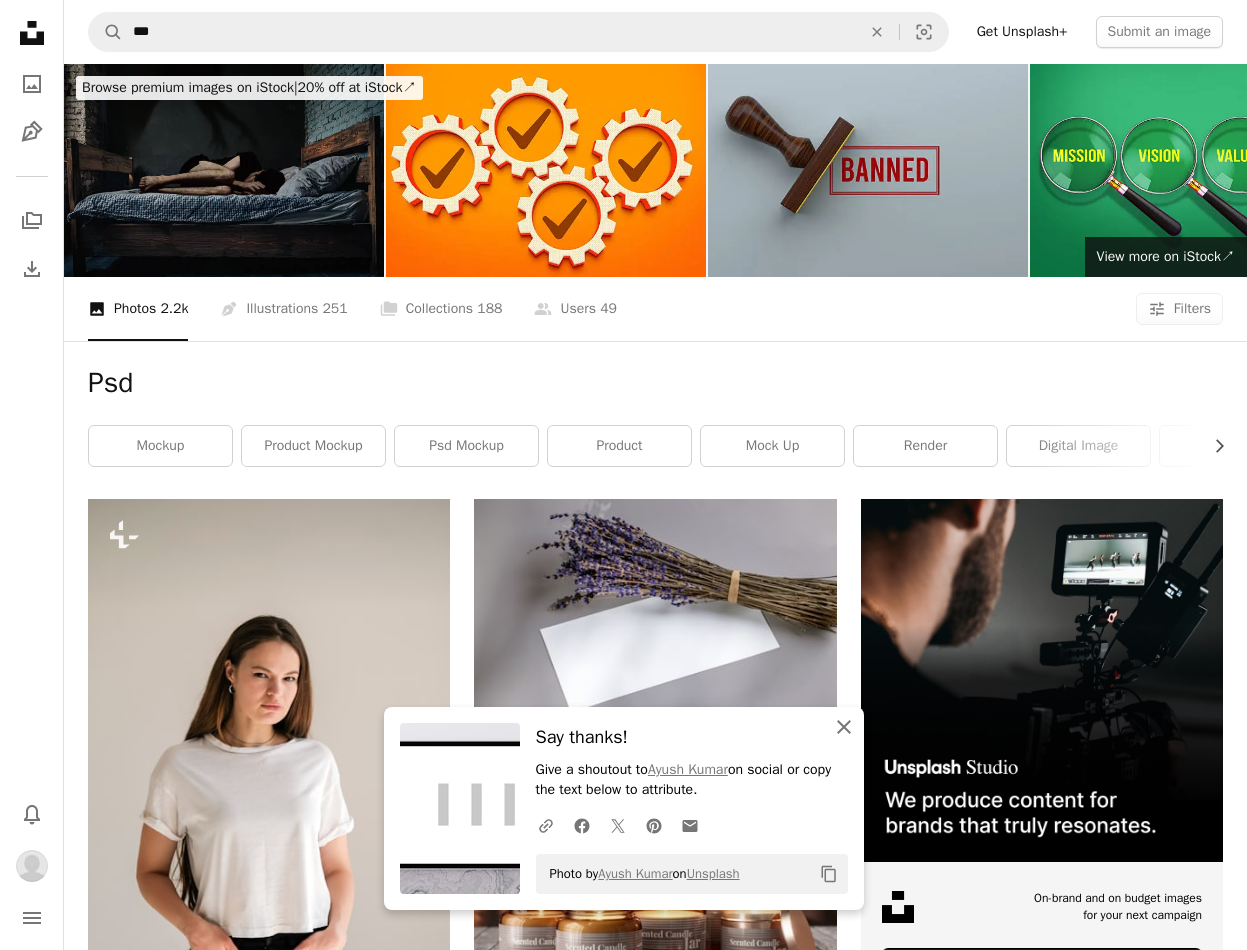 click on "An X shape" 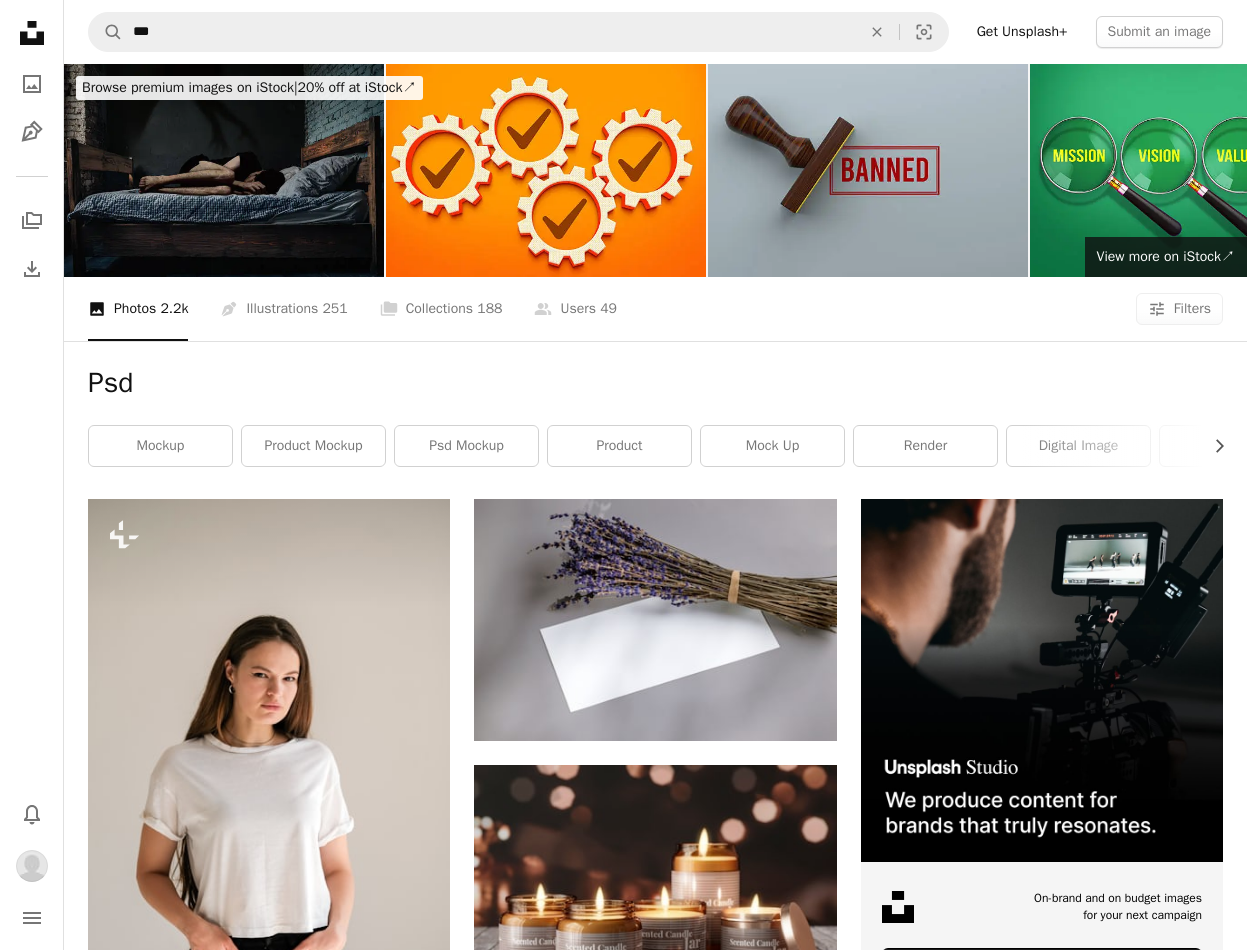 click on "Apply" at bounding box center (901, 5114) 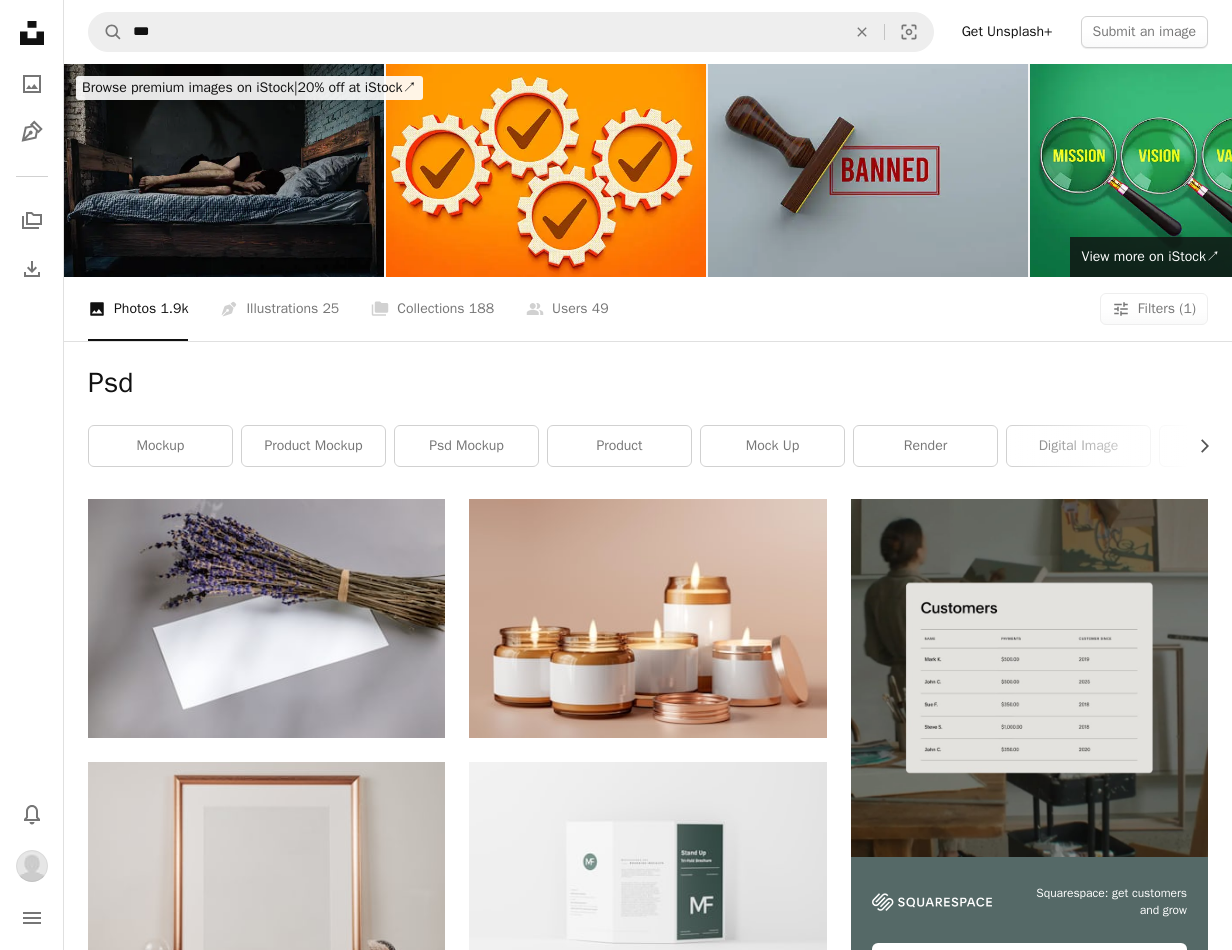 click on "Psd" at bounding box center (648, 383) 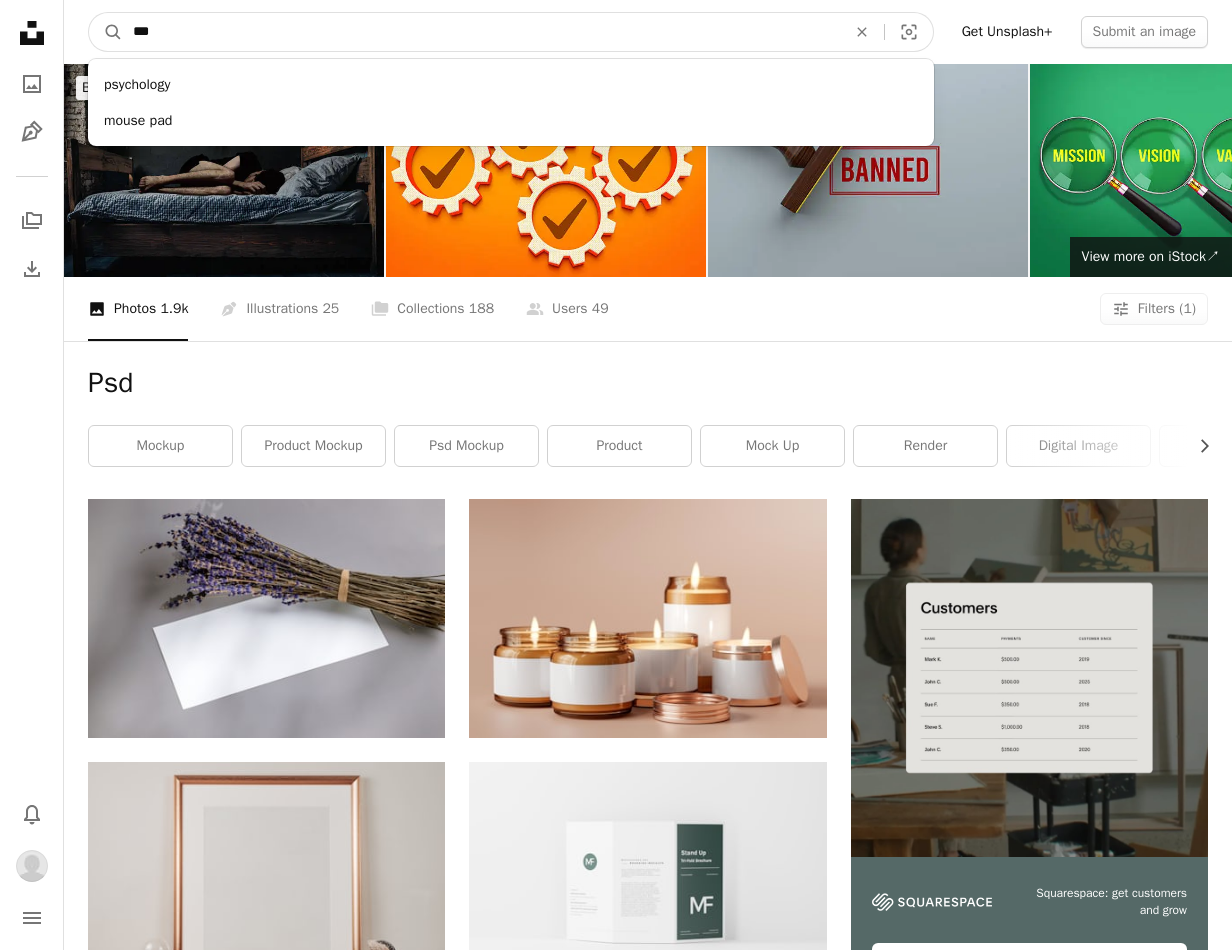 drag, startPoint x: 171, startPoint y: 28, endPoint x: 58, endPoint y: 21, distance: 113.216606 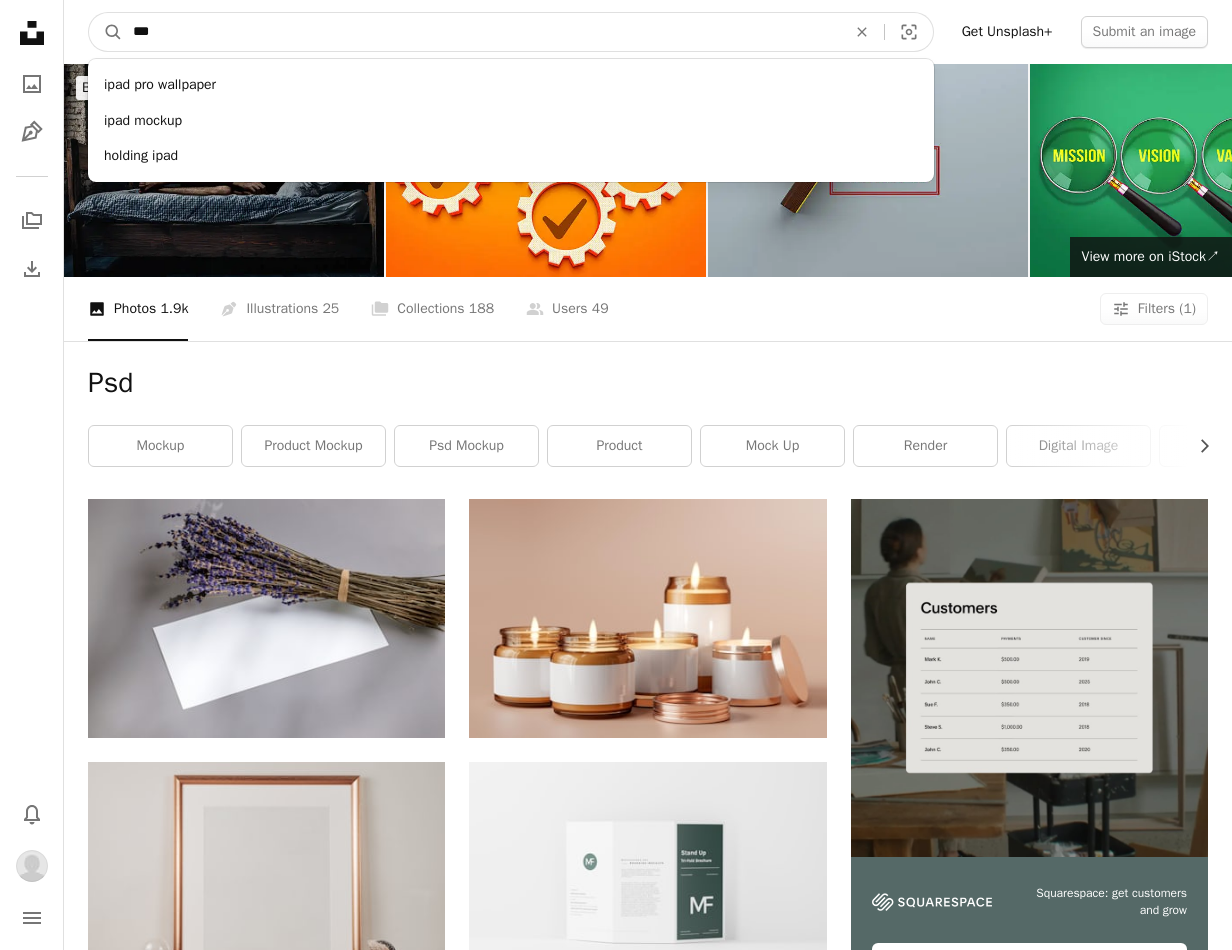 type on "****" 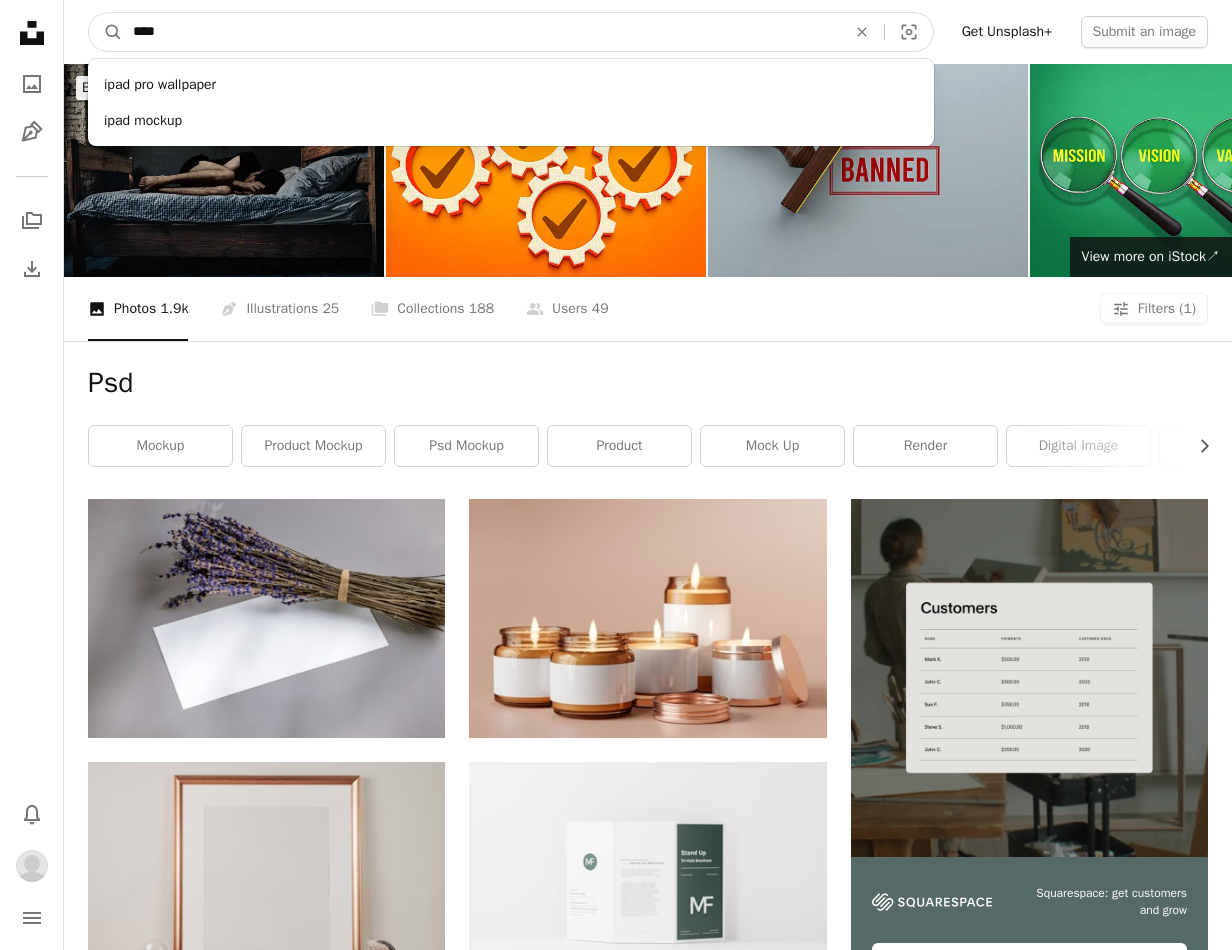 click on "A magnifying glass" at bounding box center [106, 32] 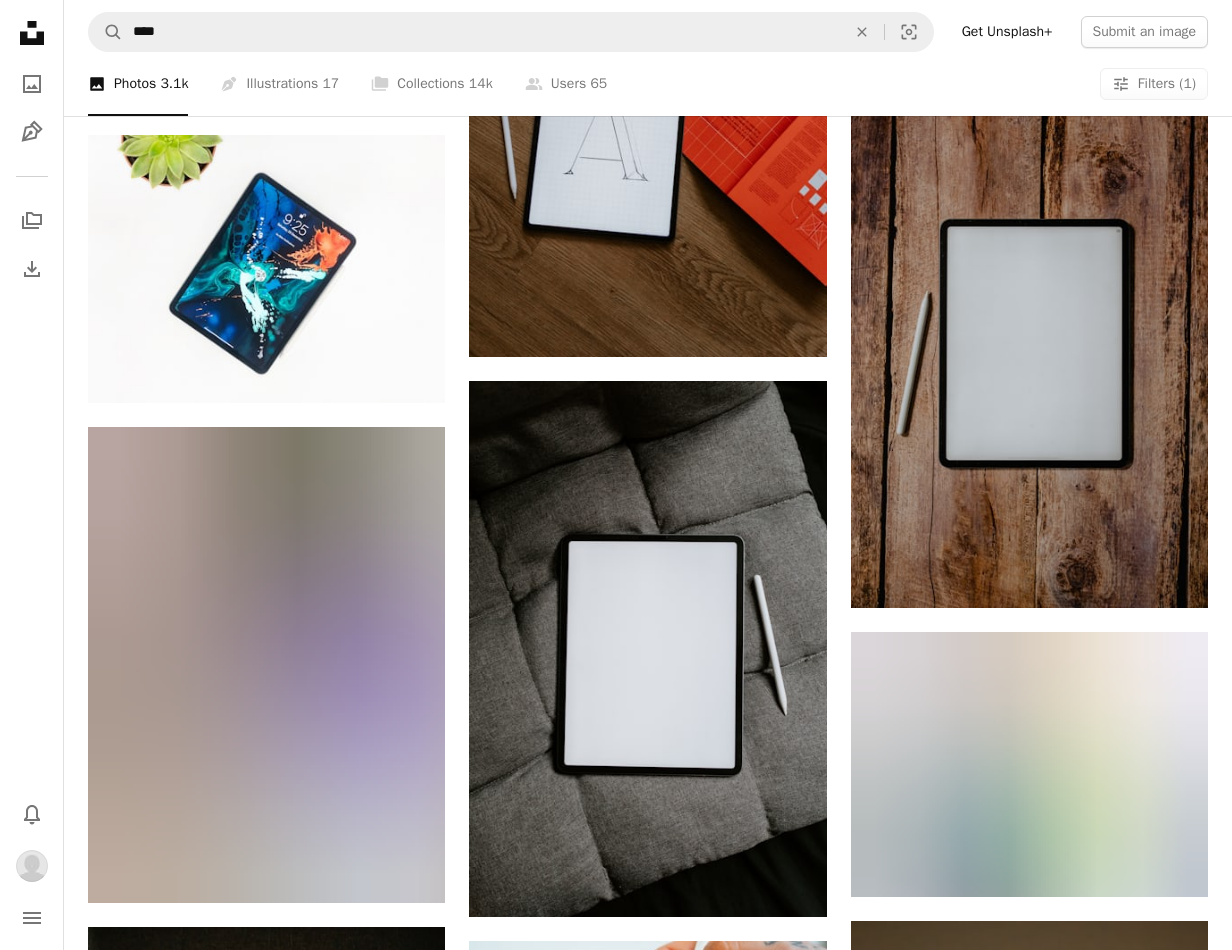 scroll, scrollTop: 1091, scrollLeft: 0, axis: vertical 